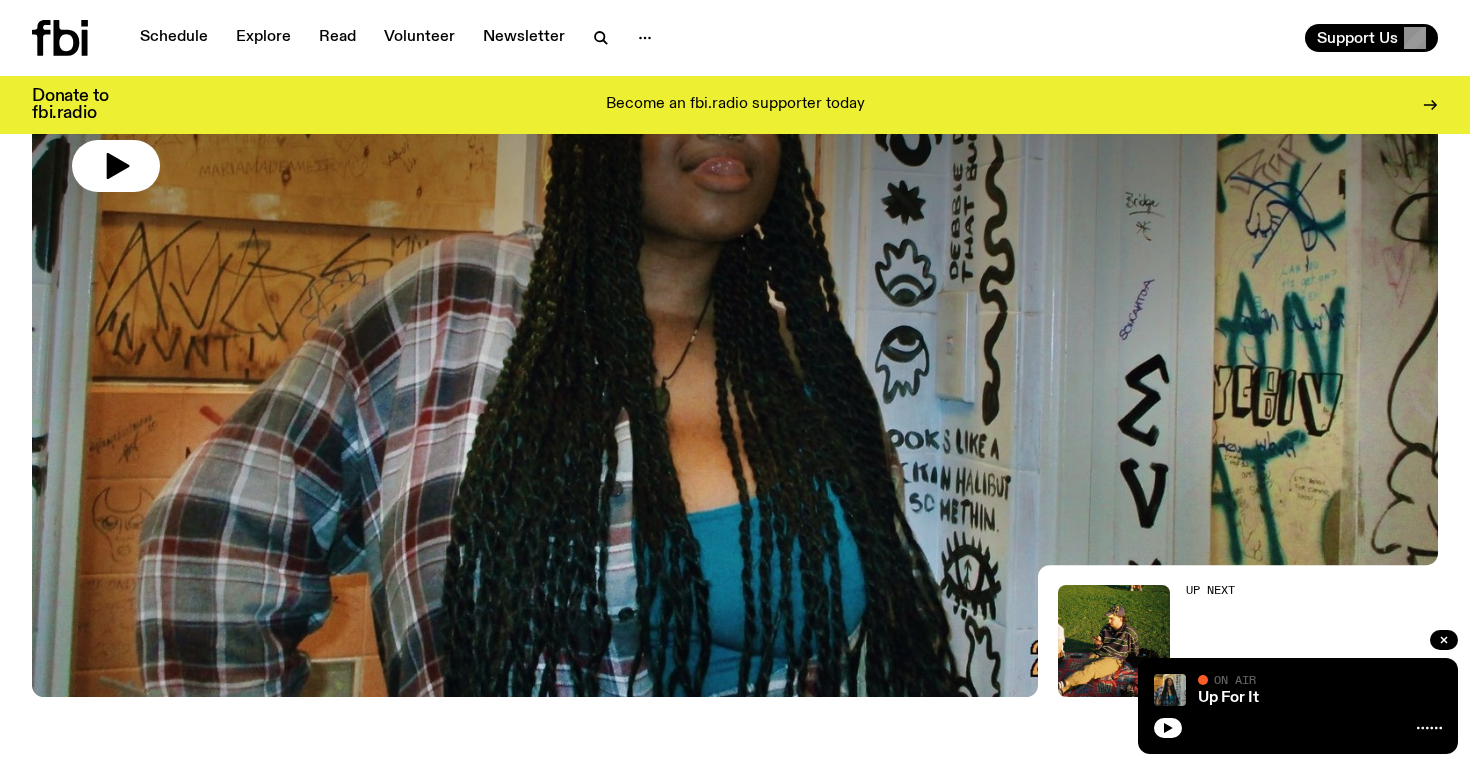 scroll, scrollTop: 0, scrollLeft: 0, axis: both 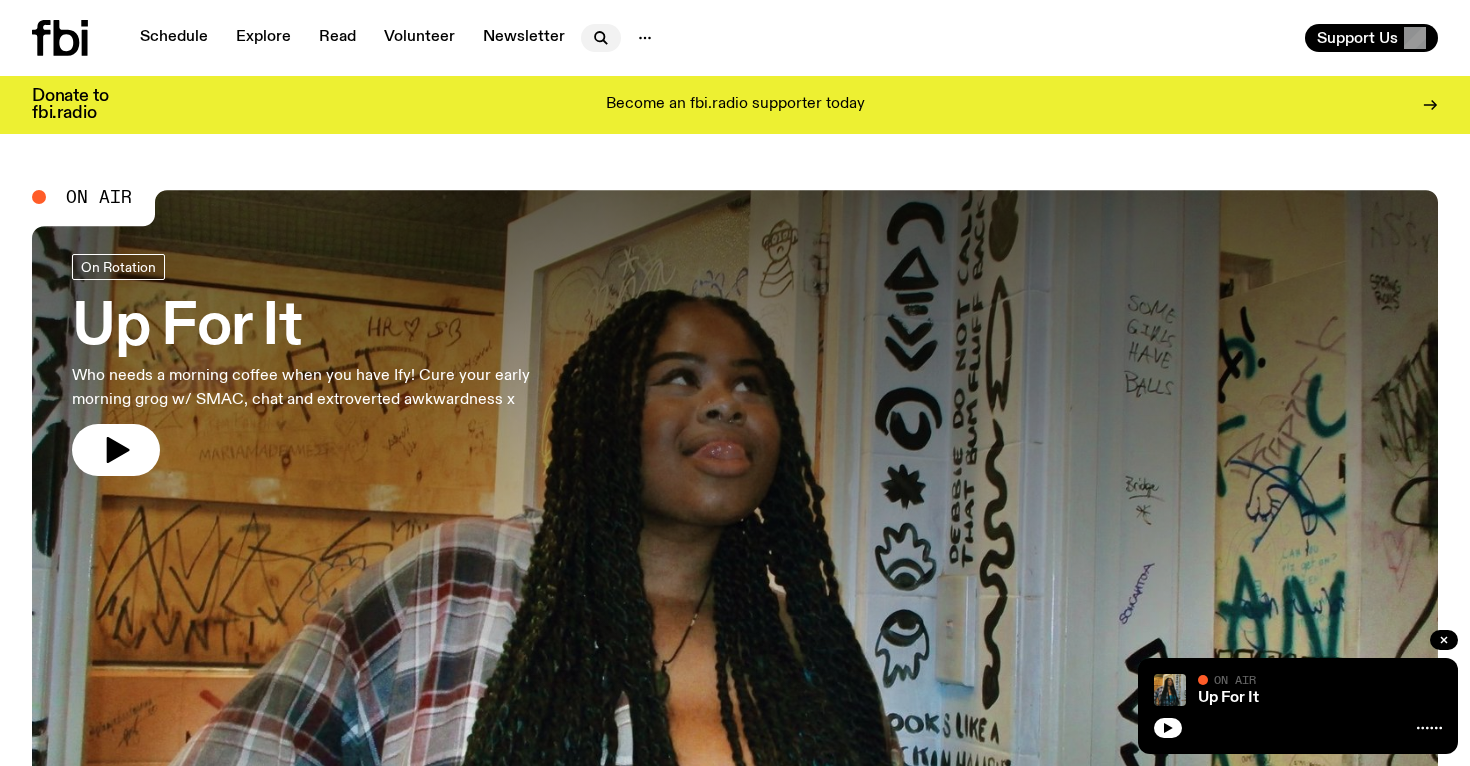 click 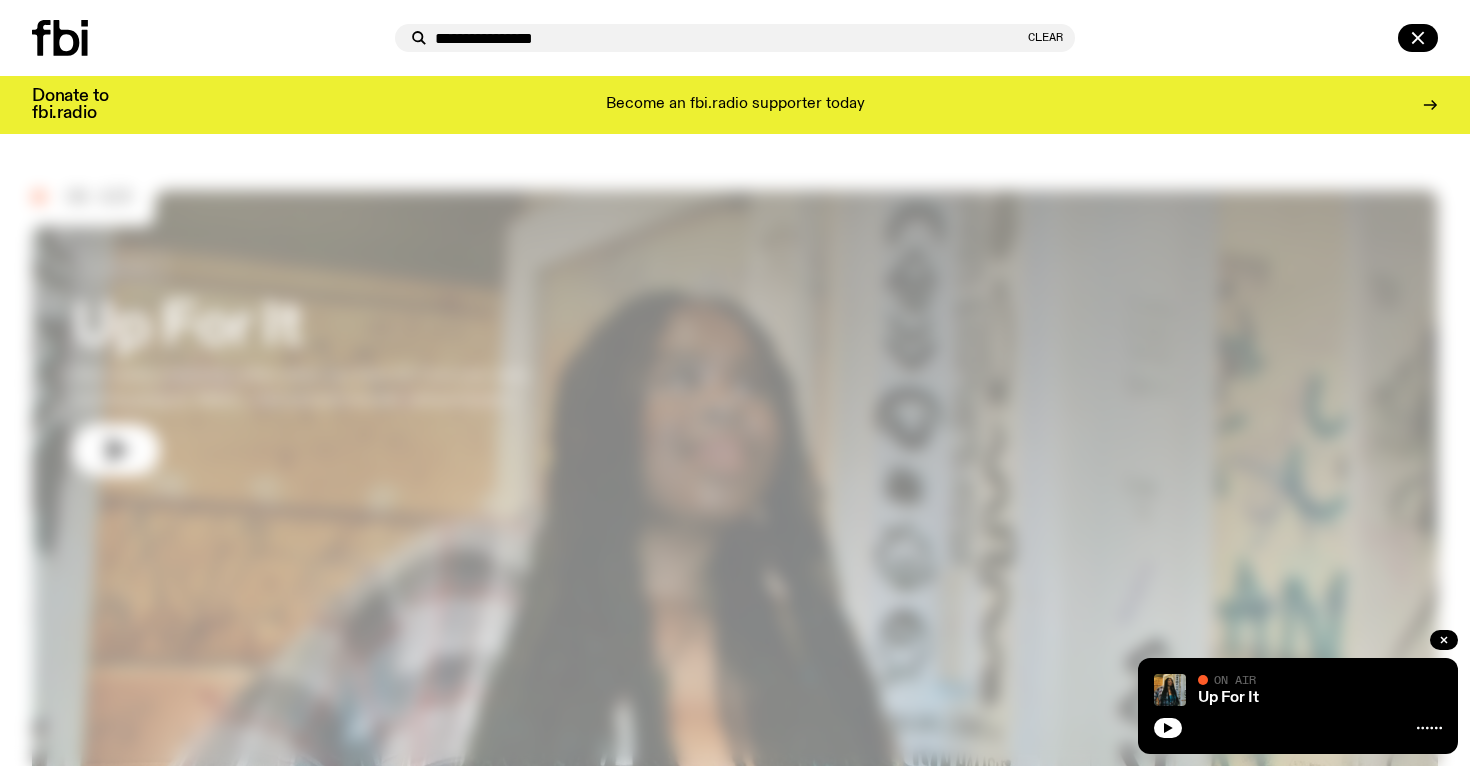 type on "**********" 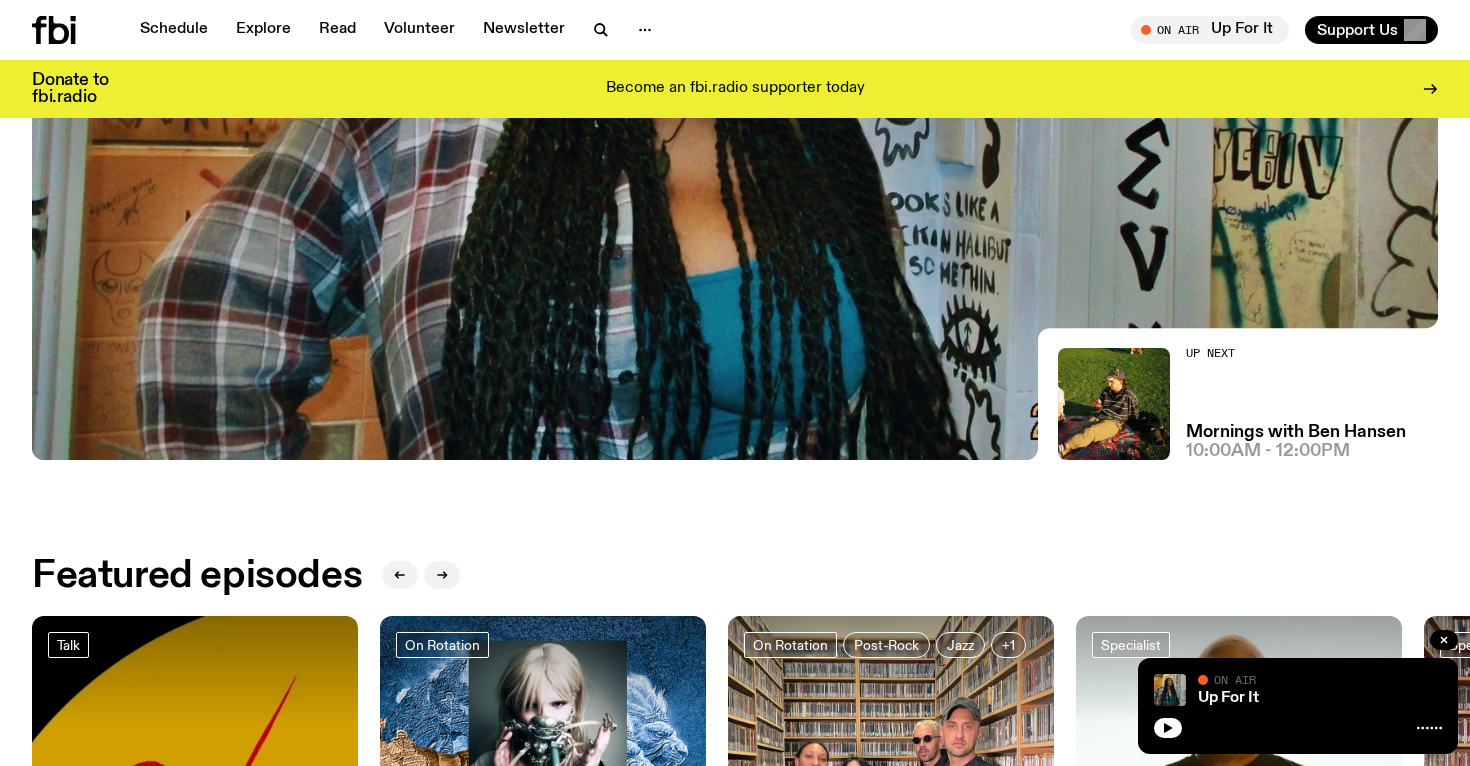 scroll, scrollTop: 0, scrollLeft: 0, axis: both 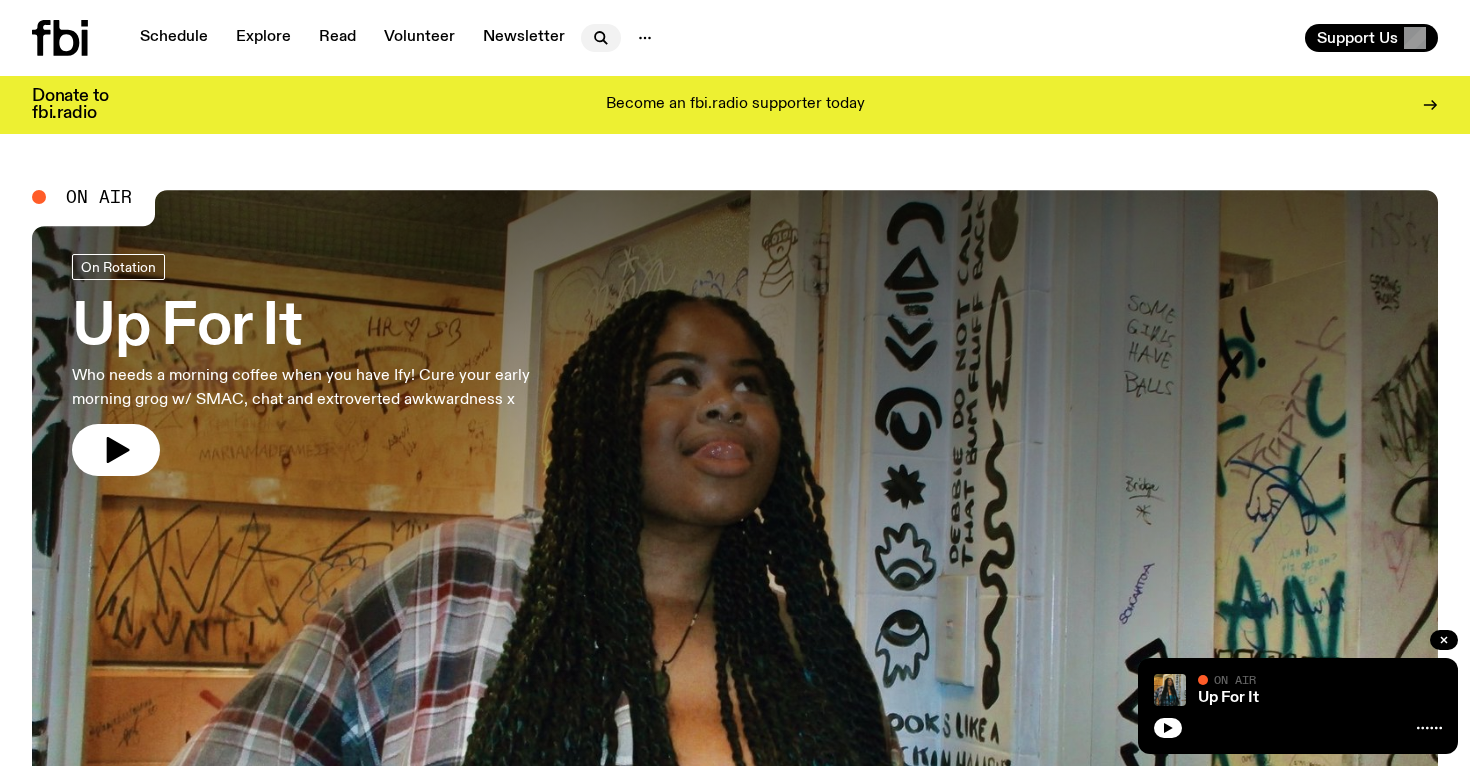 click 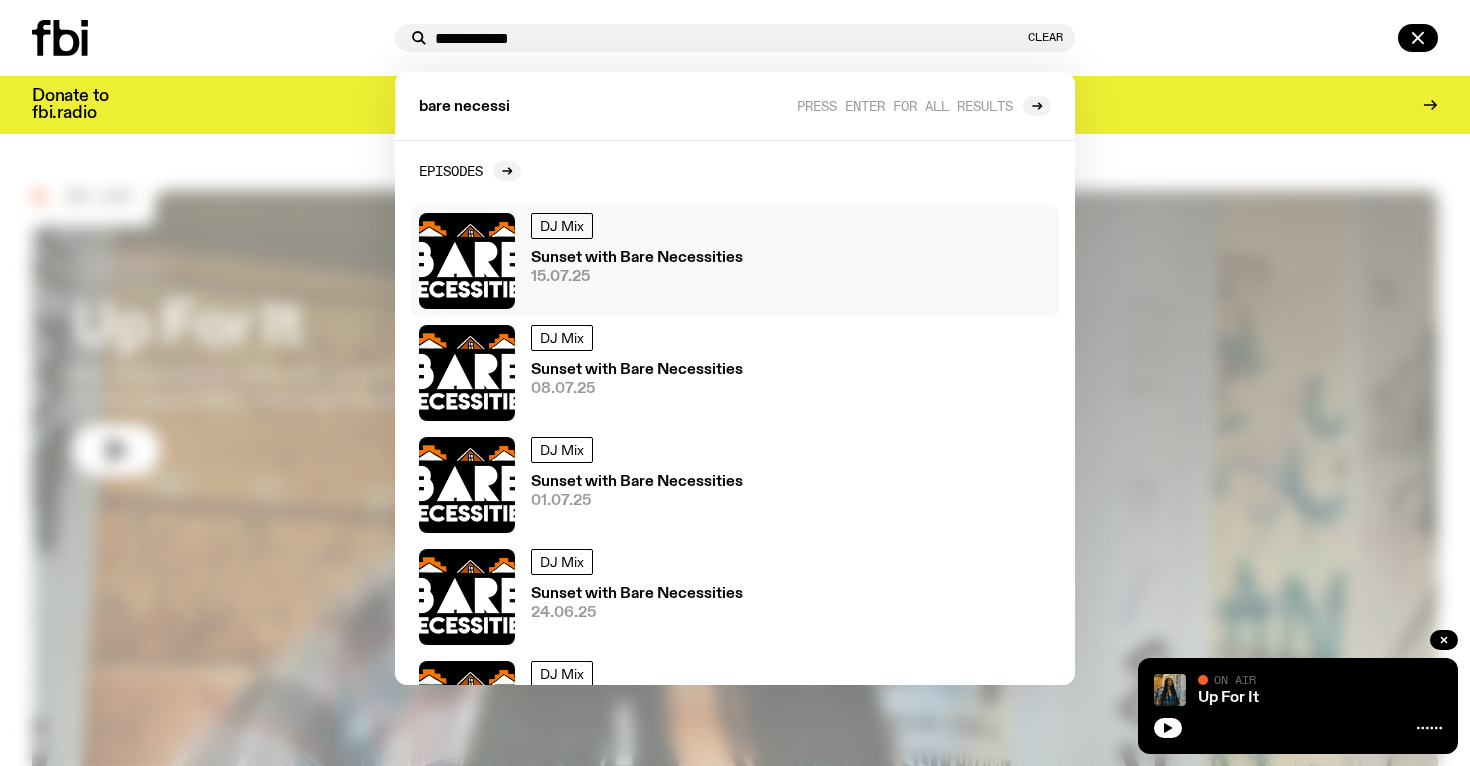 type on "**********" 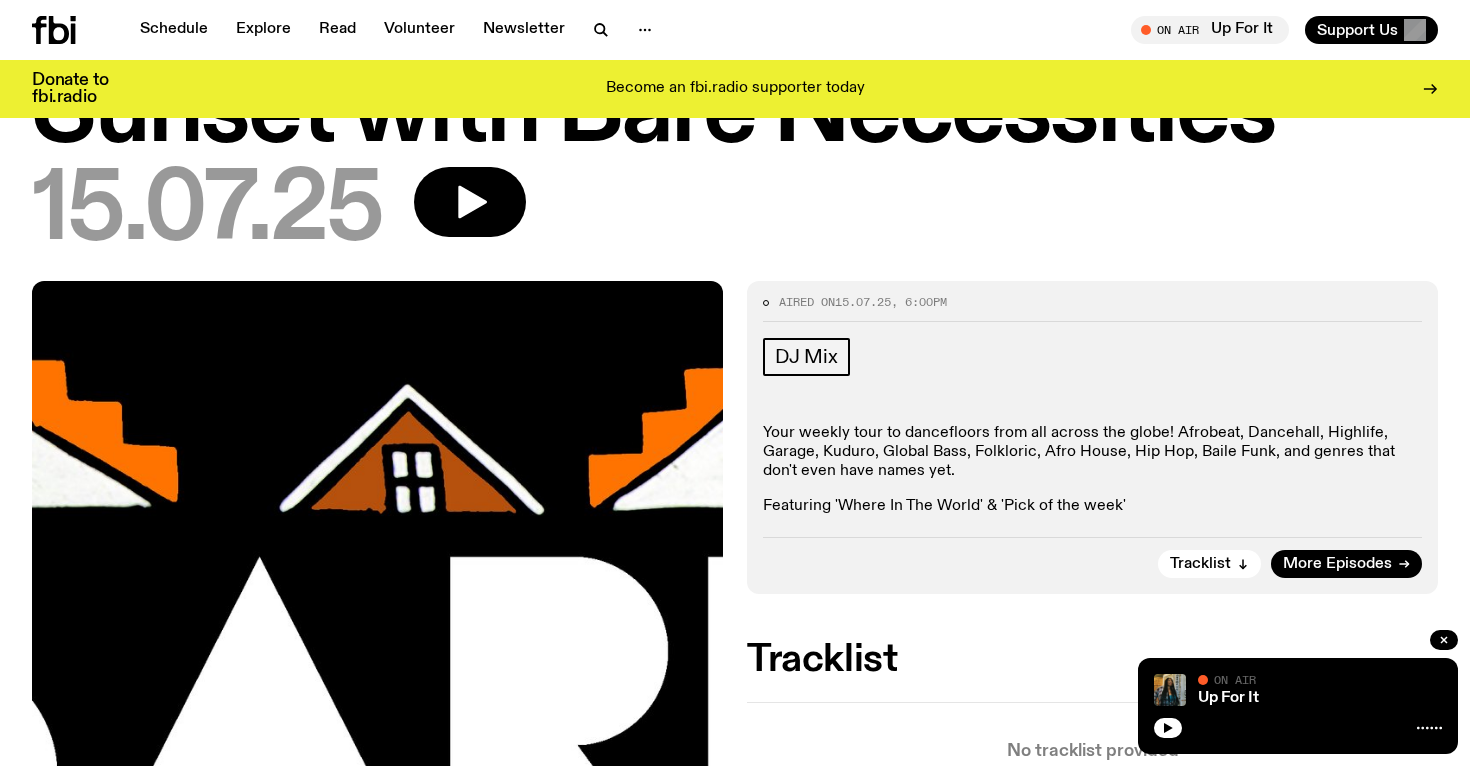 scroll, scrollTop: 79, scrollLeft: 0, axis: vertical 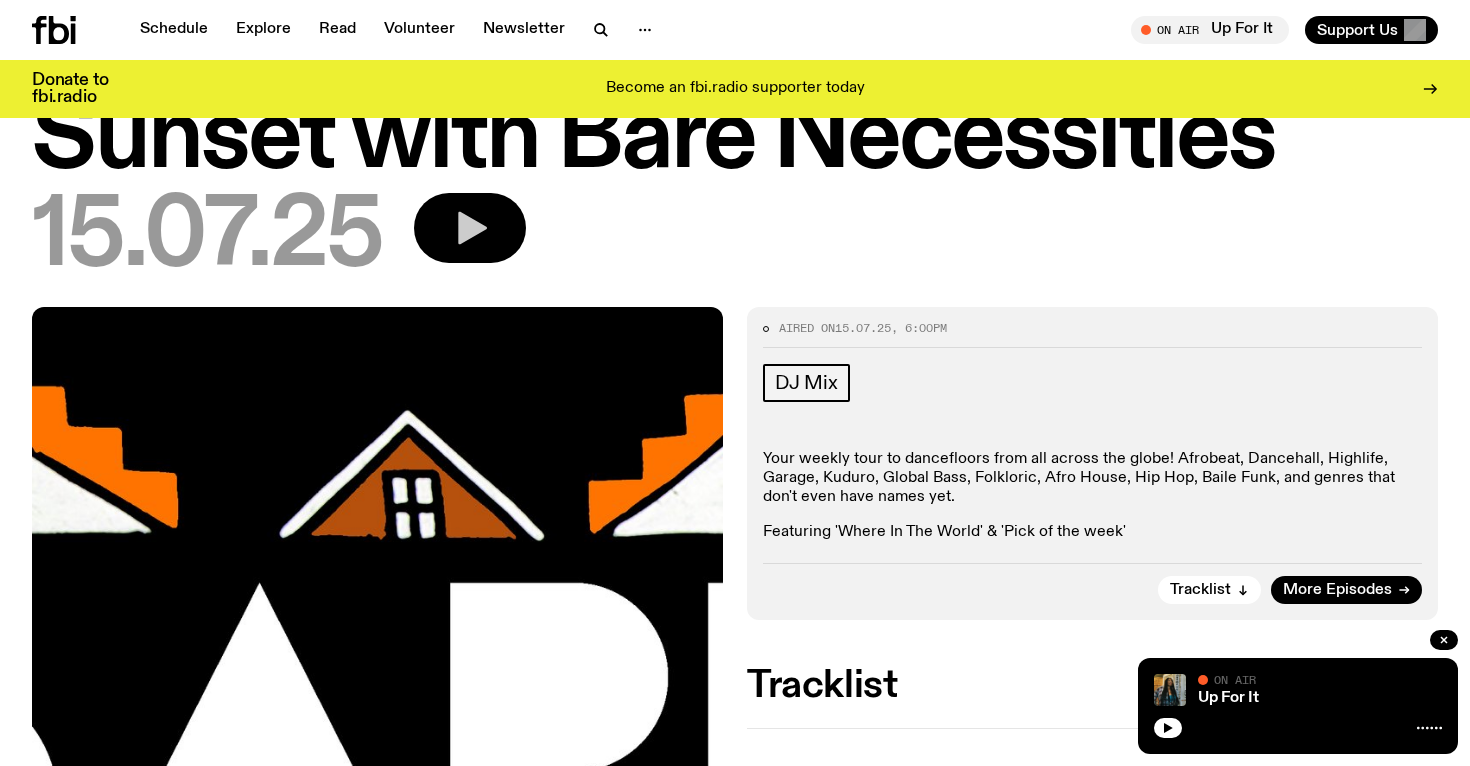 click 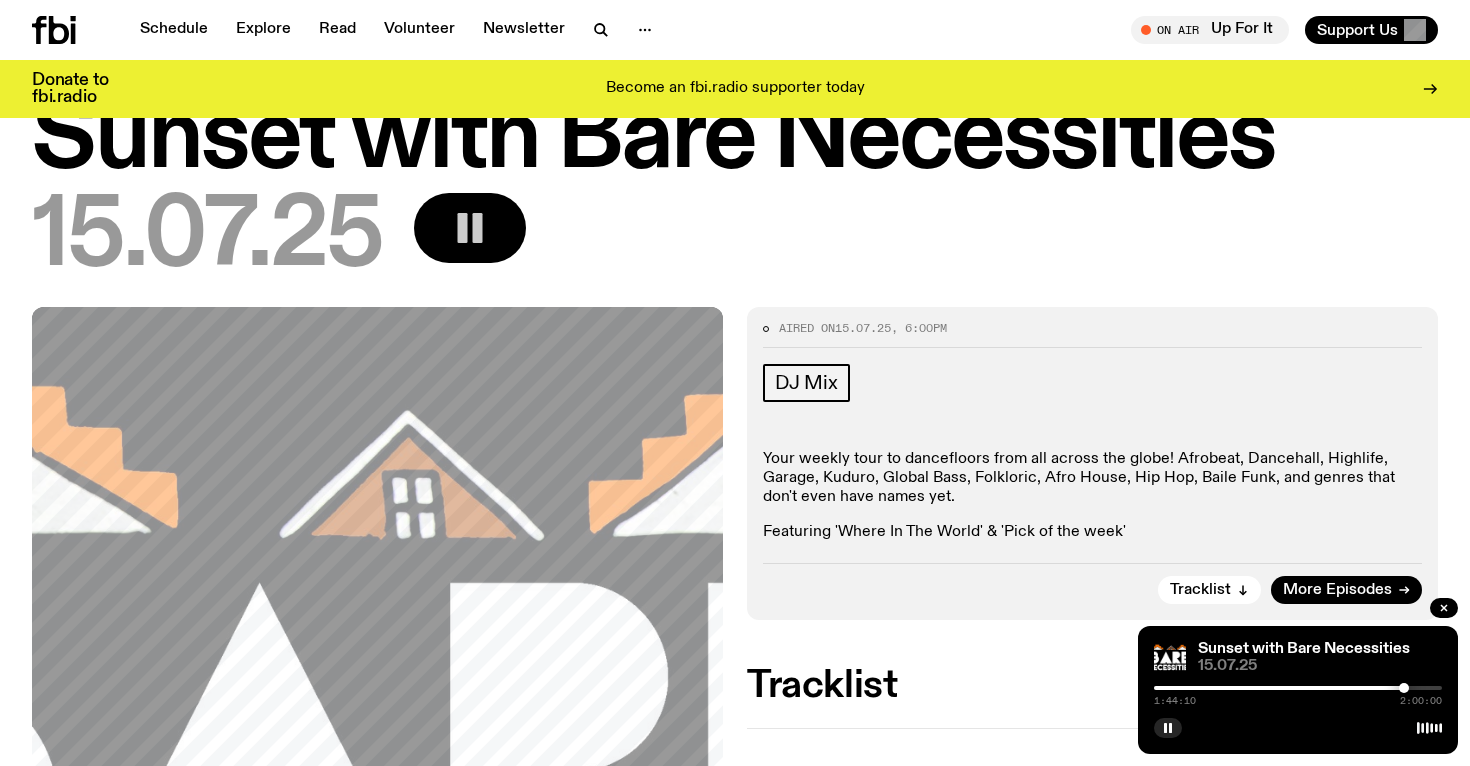 drag, startPoint x: 1157, startPoint y: 688, endPoint x: 1404, endPoint y: 702, distance: 247.39644 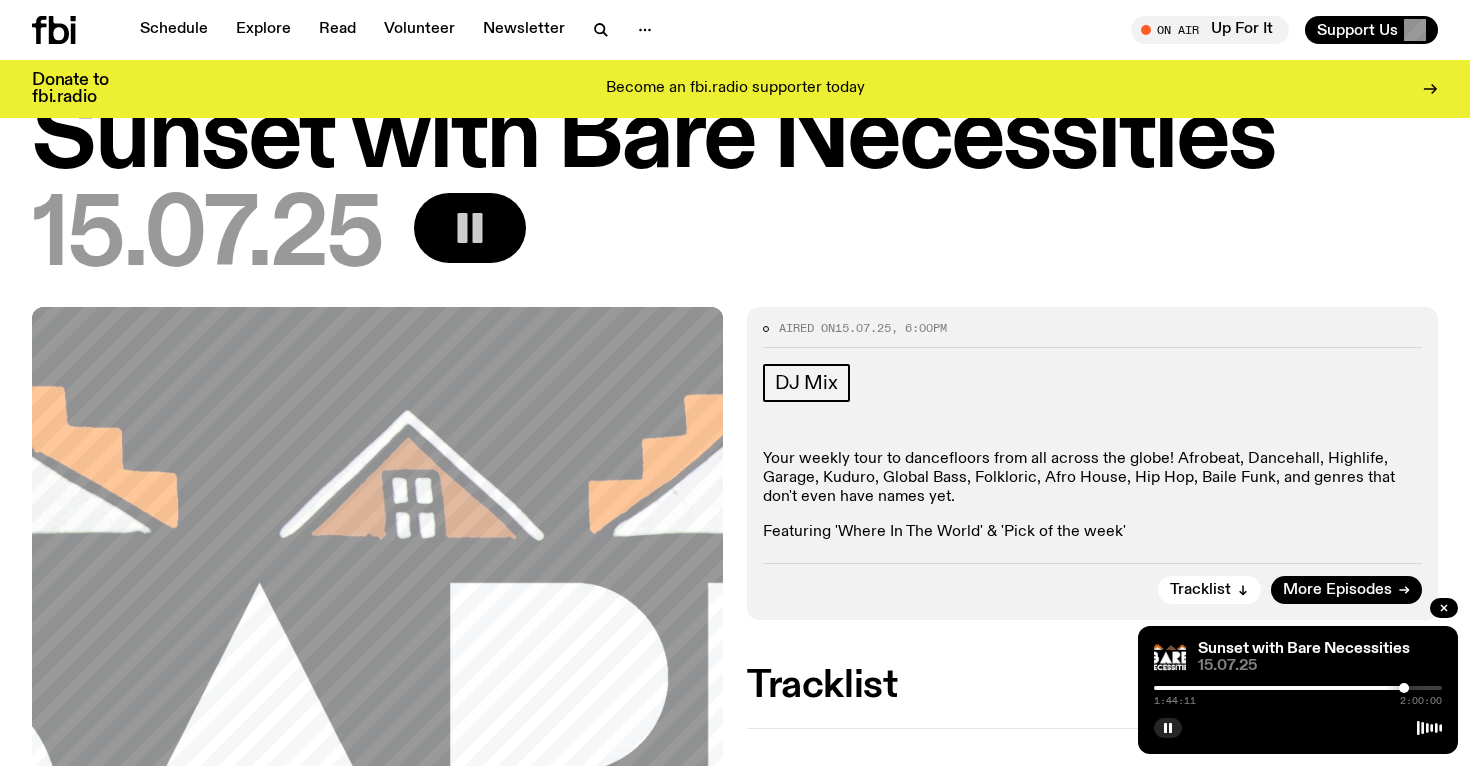 click on "[TIME] [TIME]" at bounding box center [1298, 694] 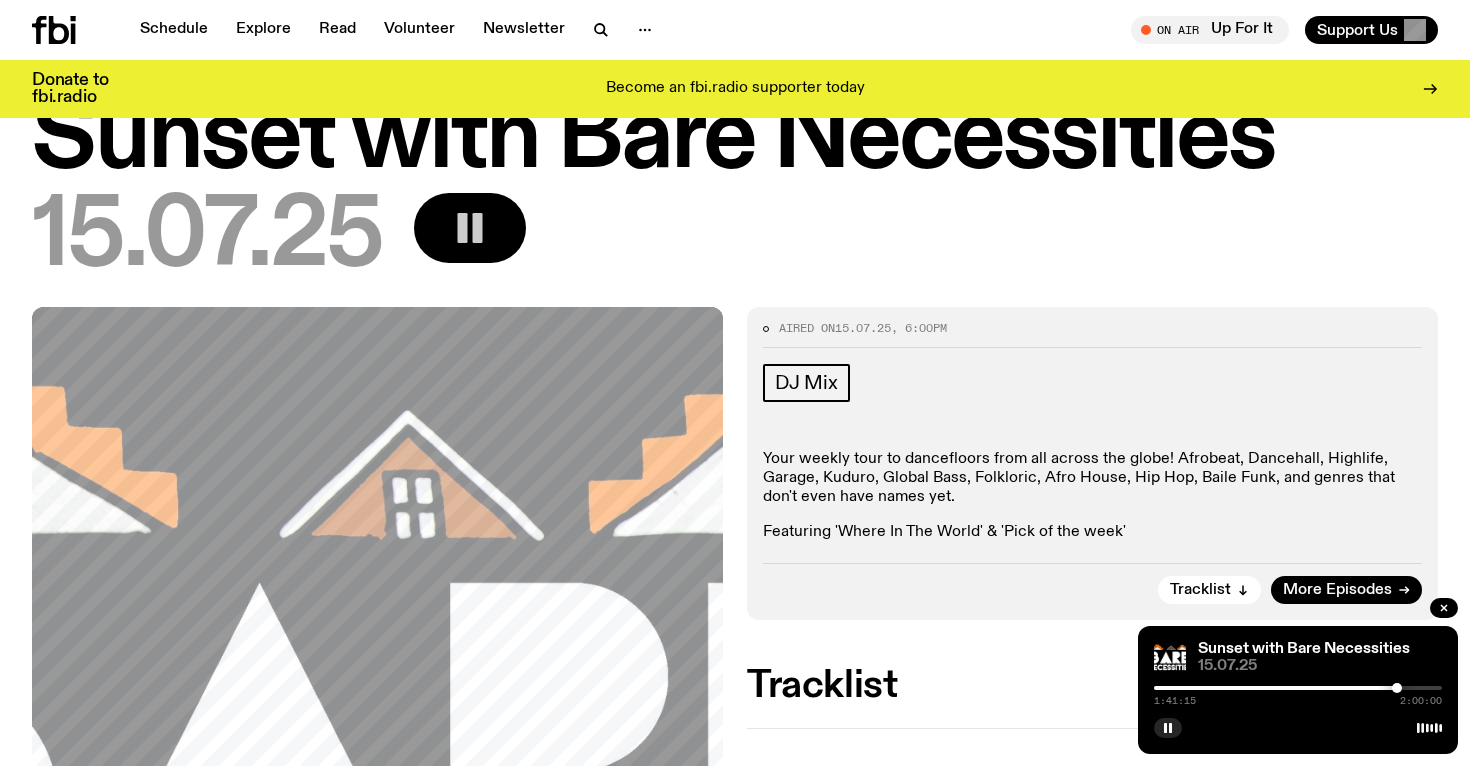 click at bounding box center [1397, 688] 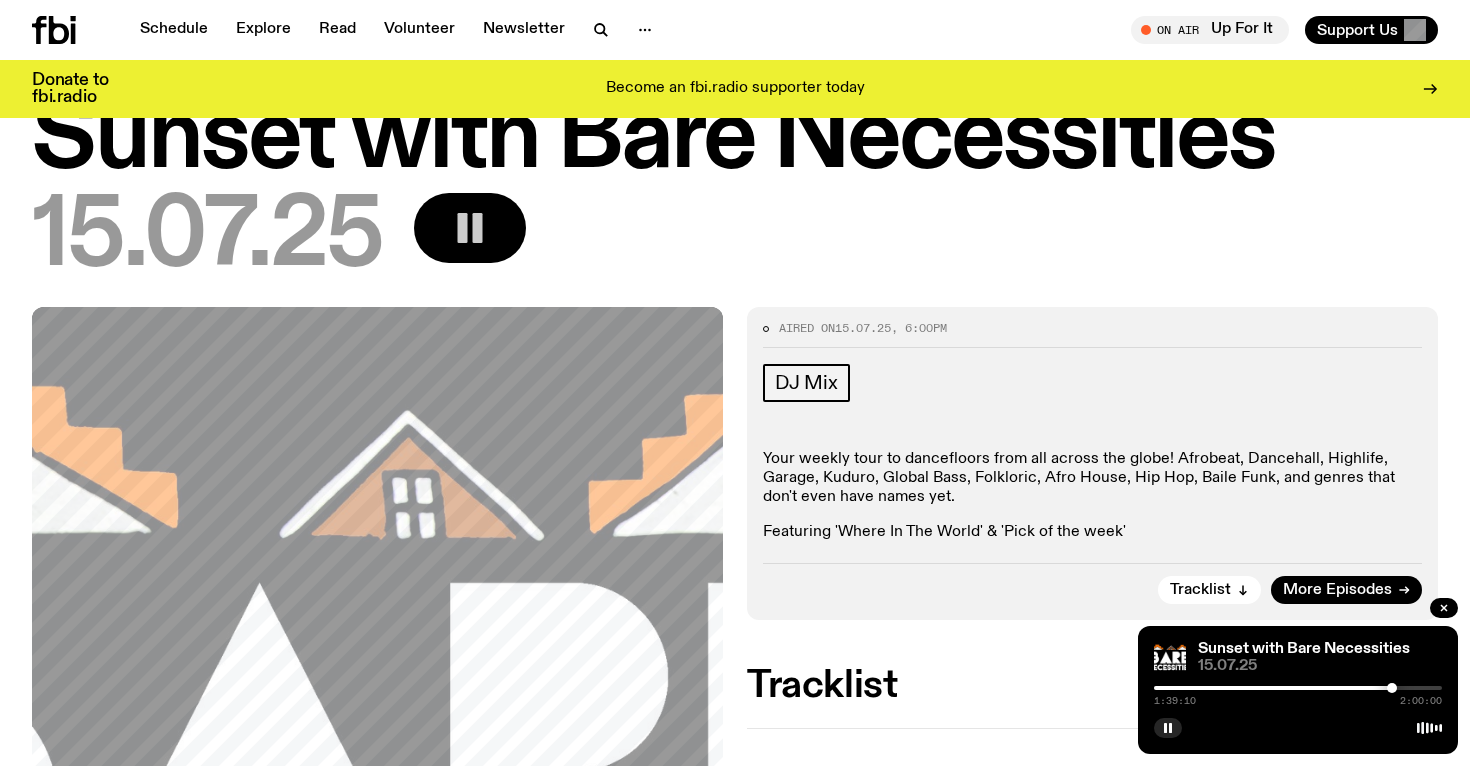 click at bounding box center (1392, 688) 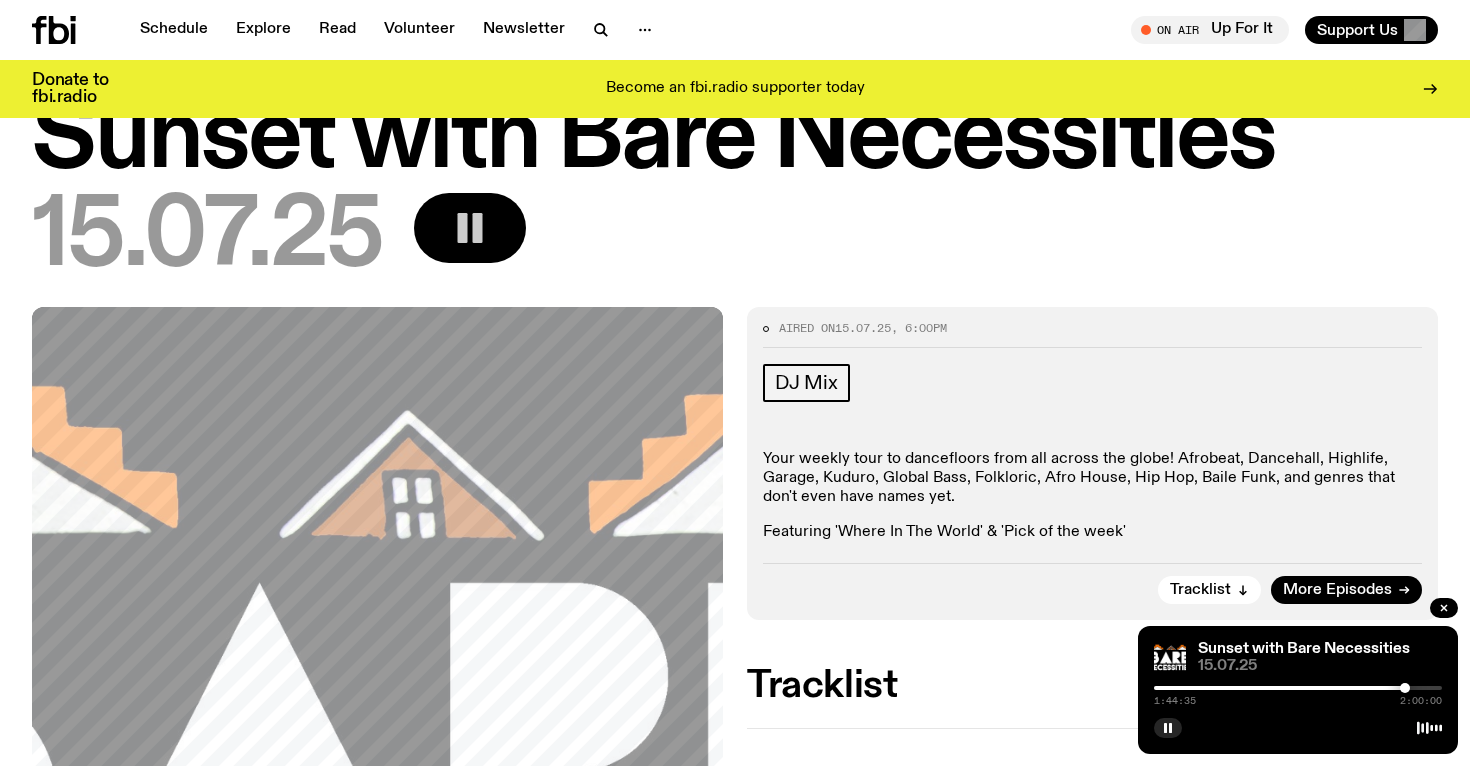 drag, startPoint x: 1395, startPoint y: 688, endPoint x: 1406, endPoint y: 688, distance: 11 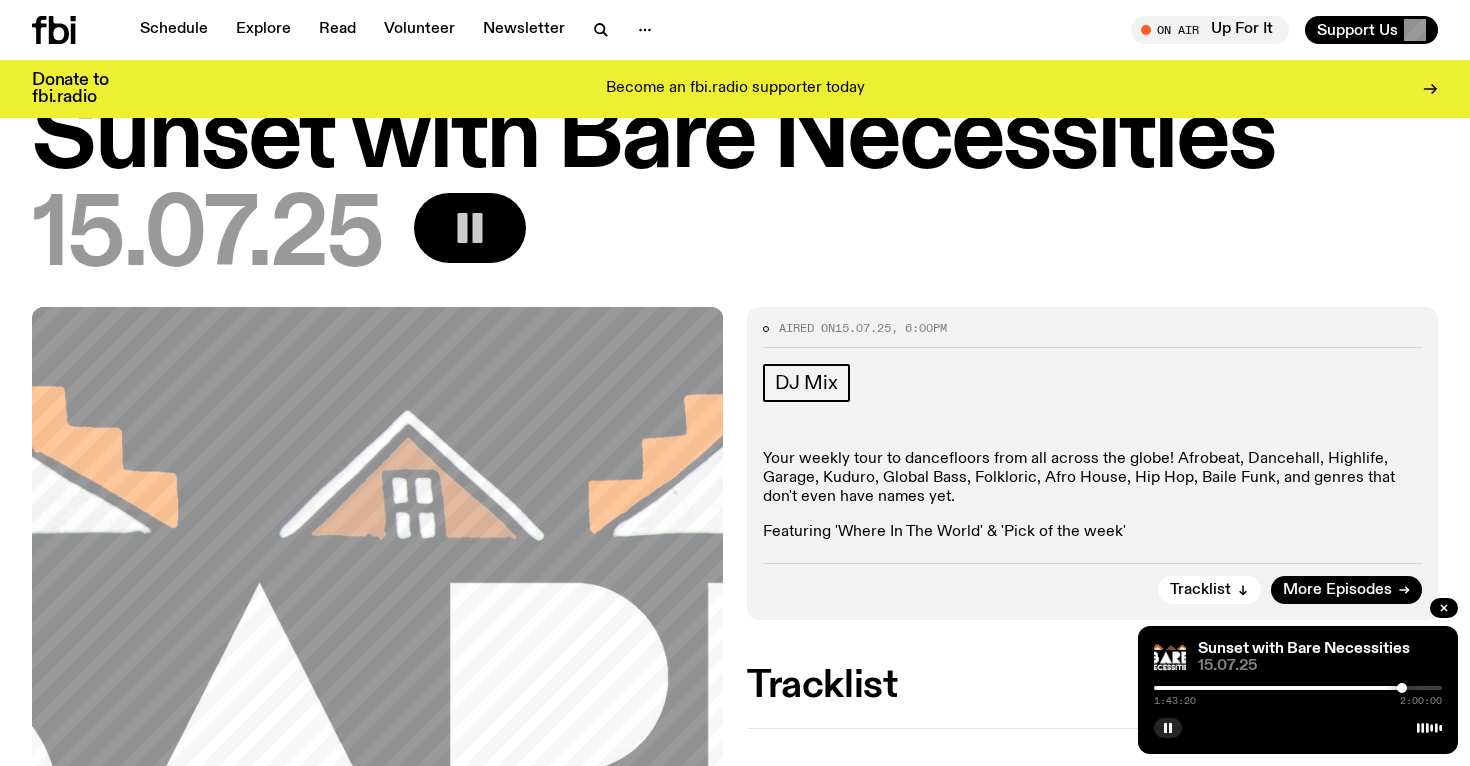 click at bounding box center [1402, 688] 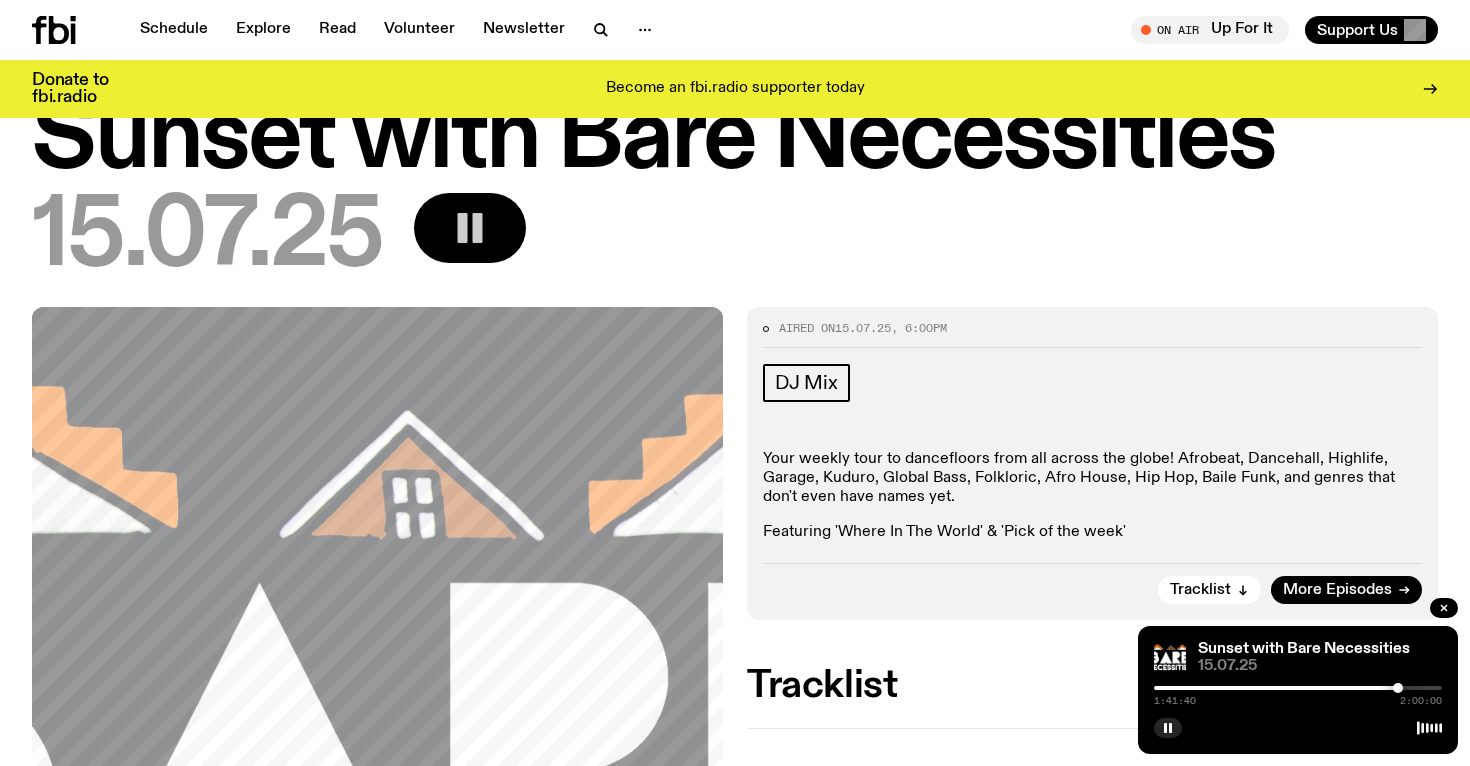 click at bounding box center [1398, 688] 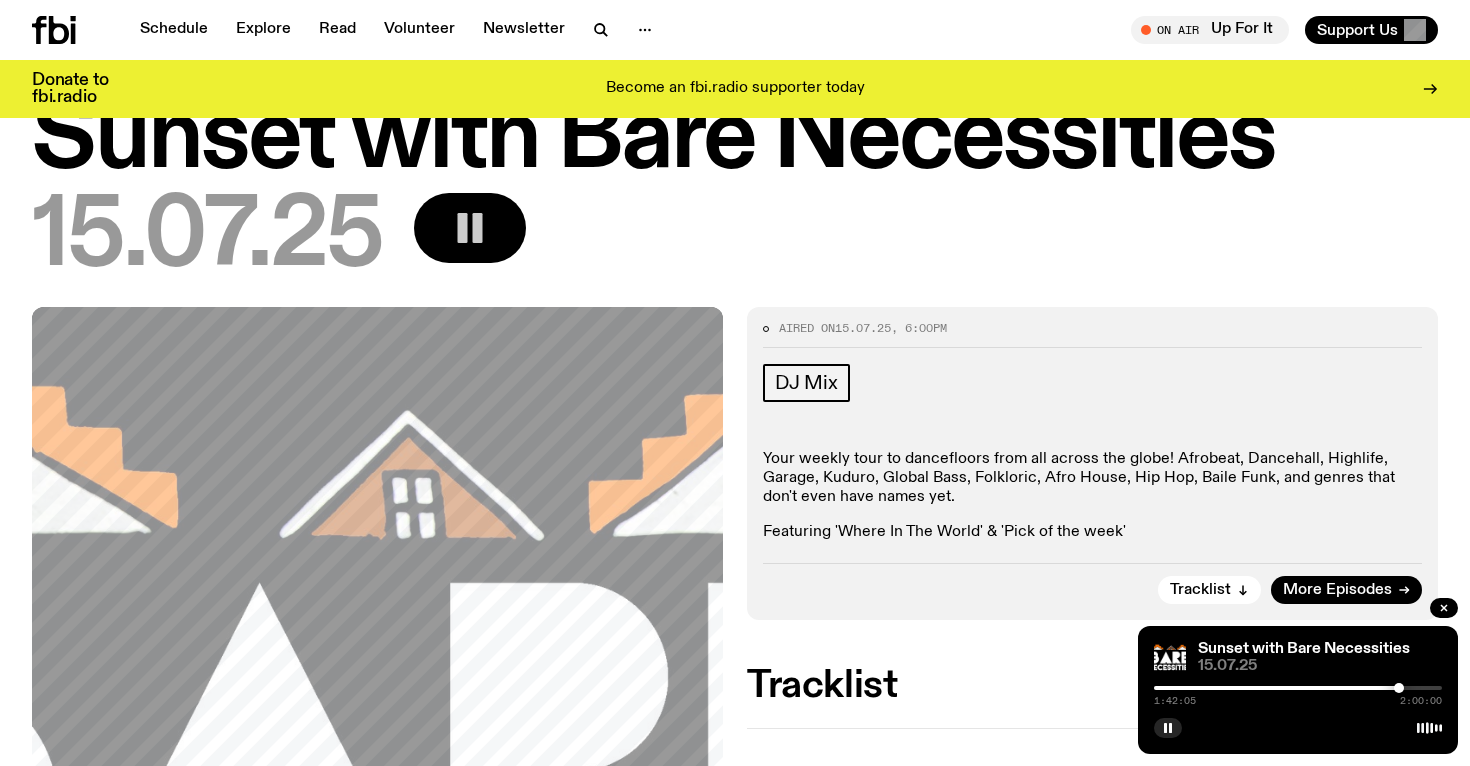 click at bounding box center (1399, 688) 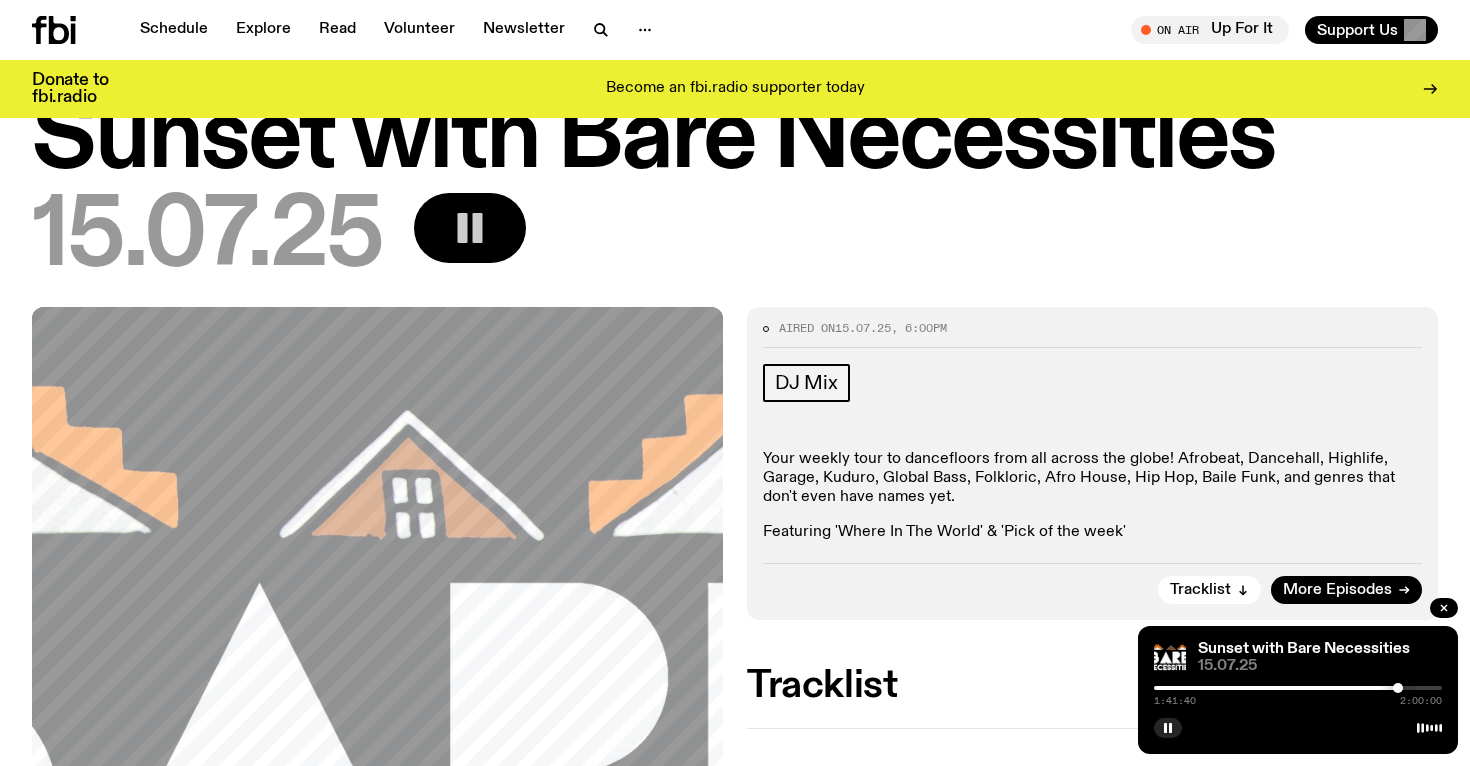 click at bounding box center [1398, 688] 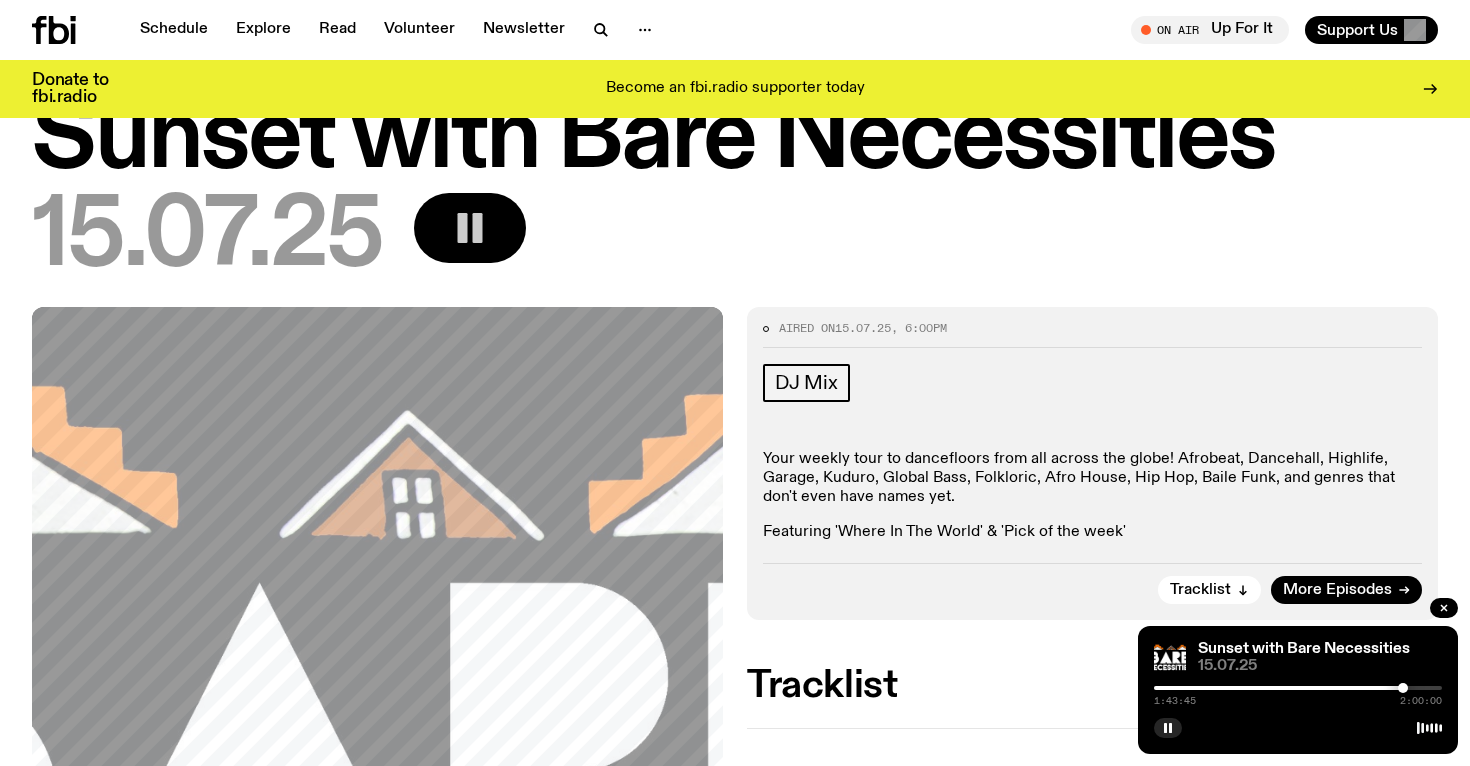 click at bounding box center [1403, 688] 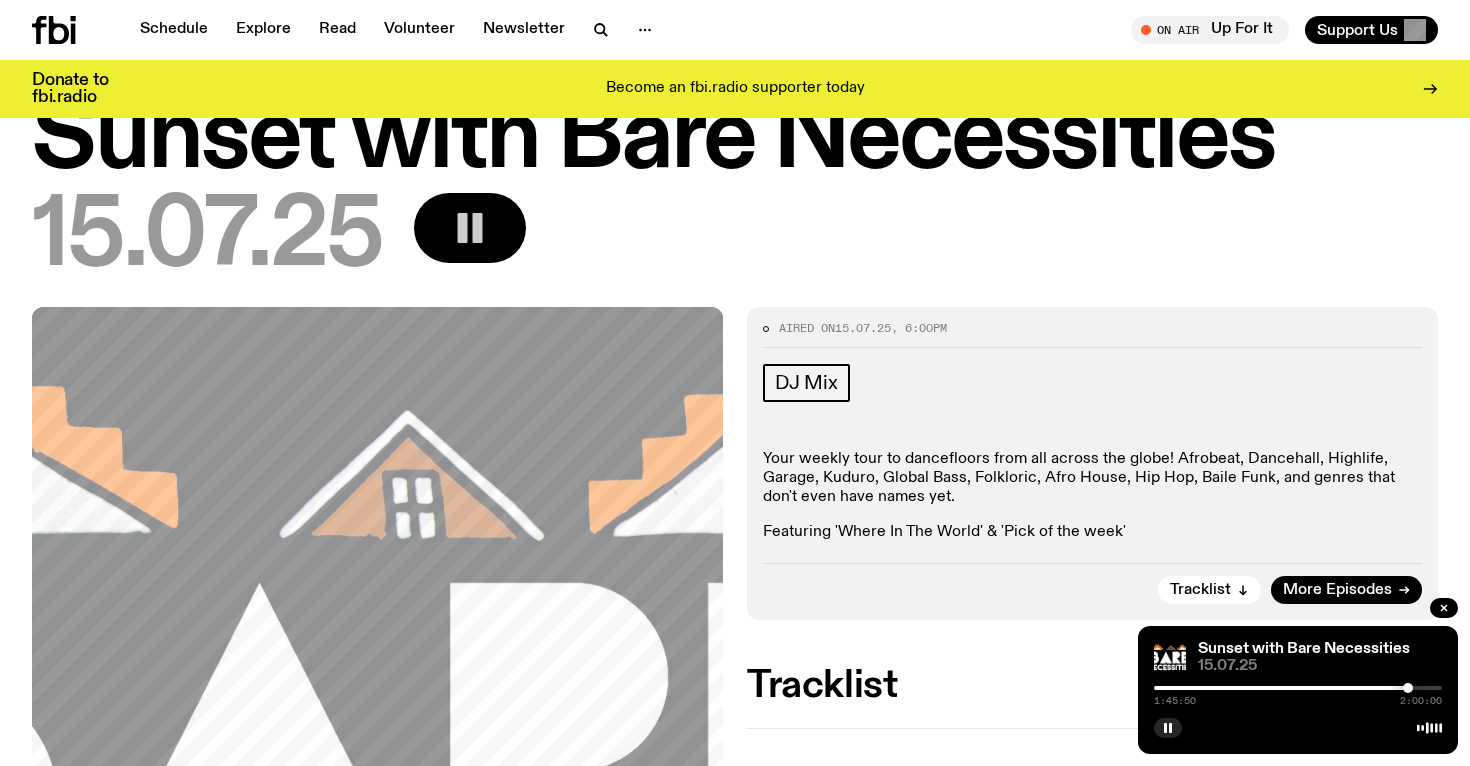 click at bounding box center [1408, 688] 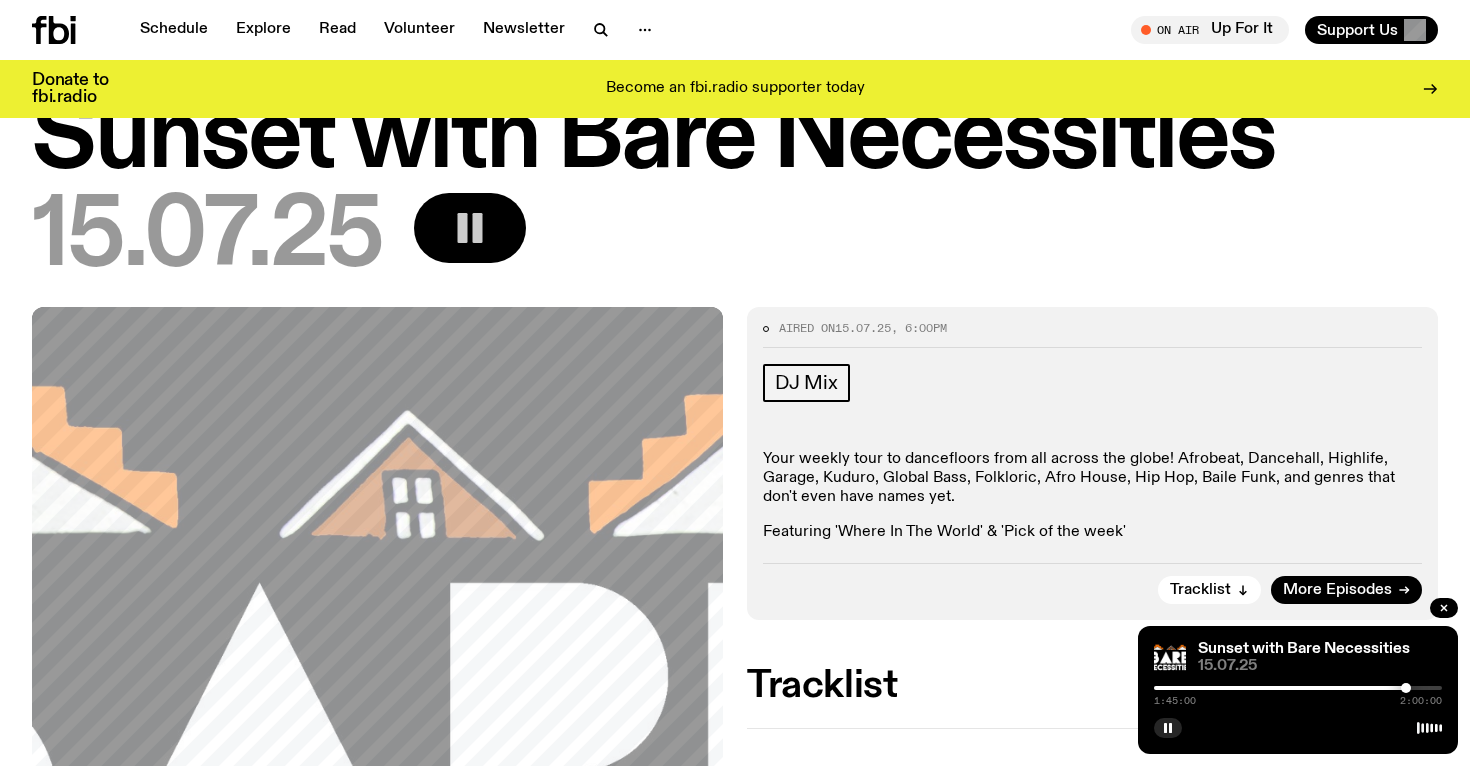 click at bounding box center [1406, 688] 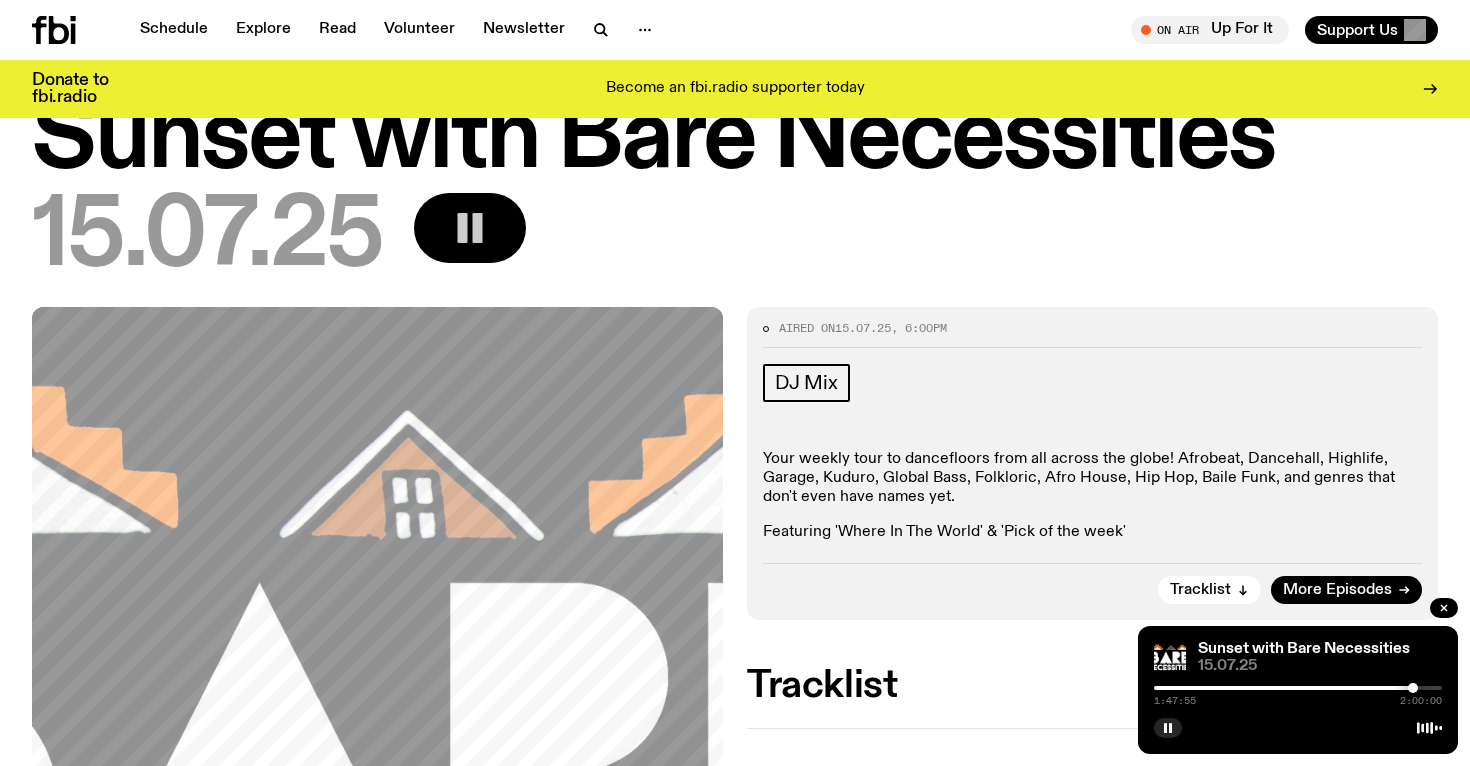 click at bounding box center [1413, 688] 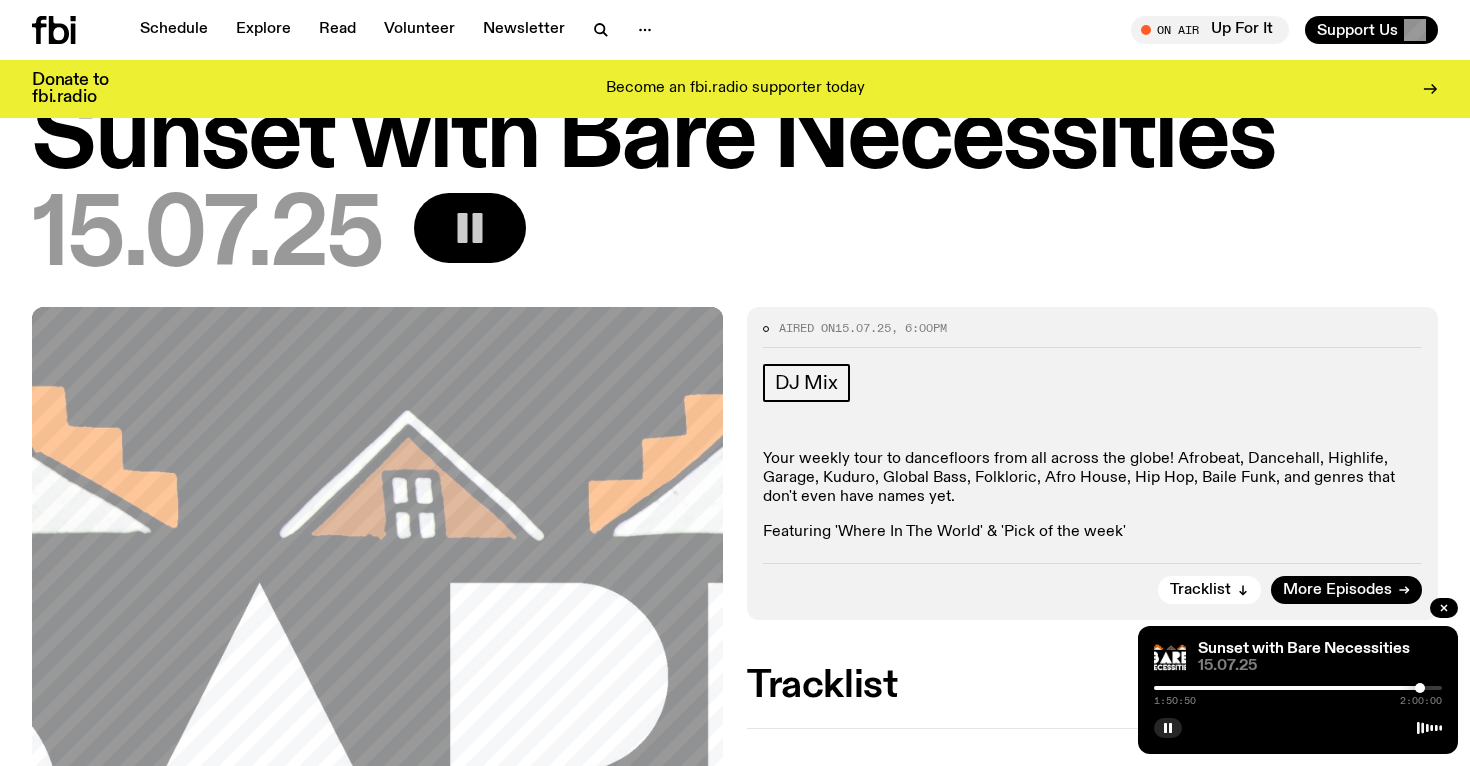 click at bounding box center (1420, 688) 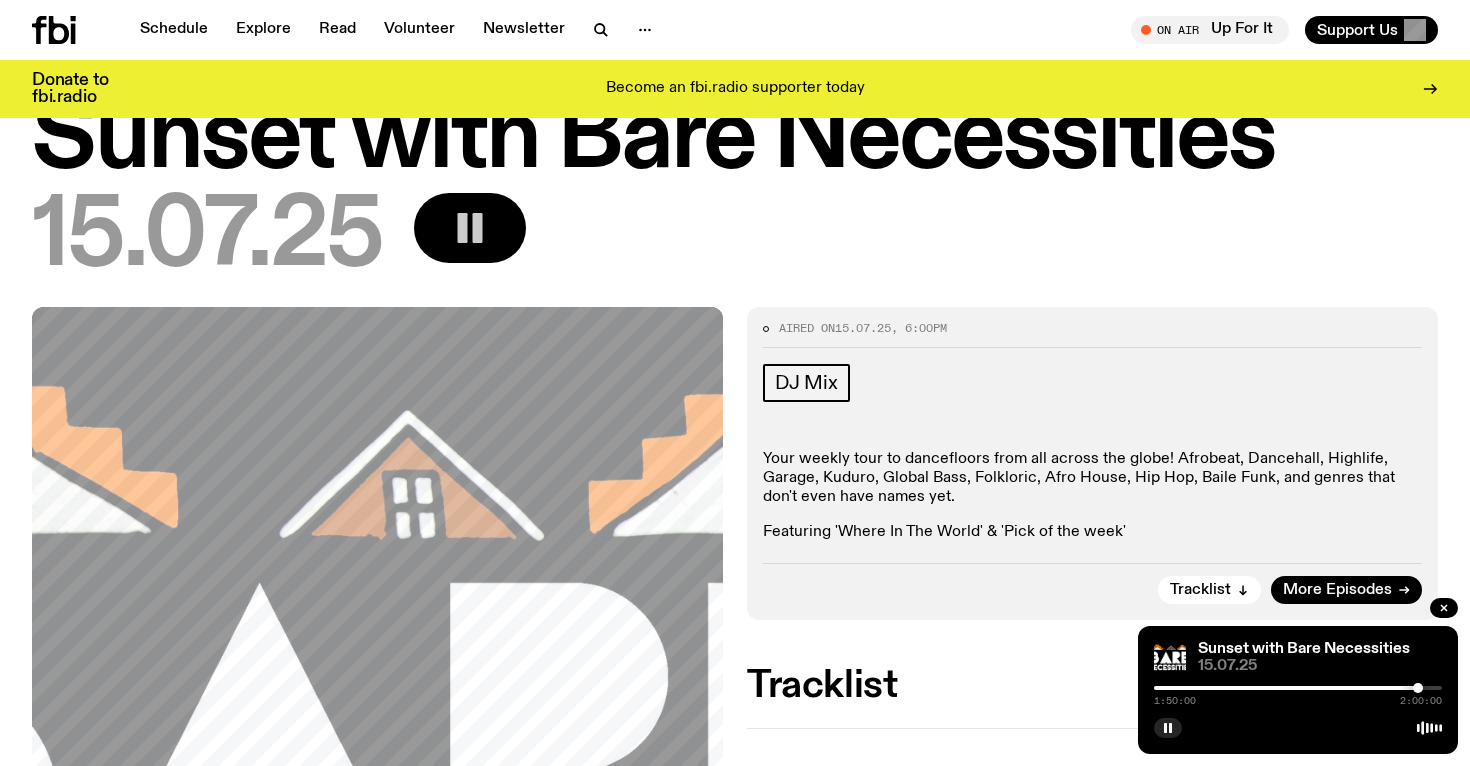 click at bounding box center (1418, 688) 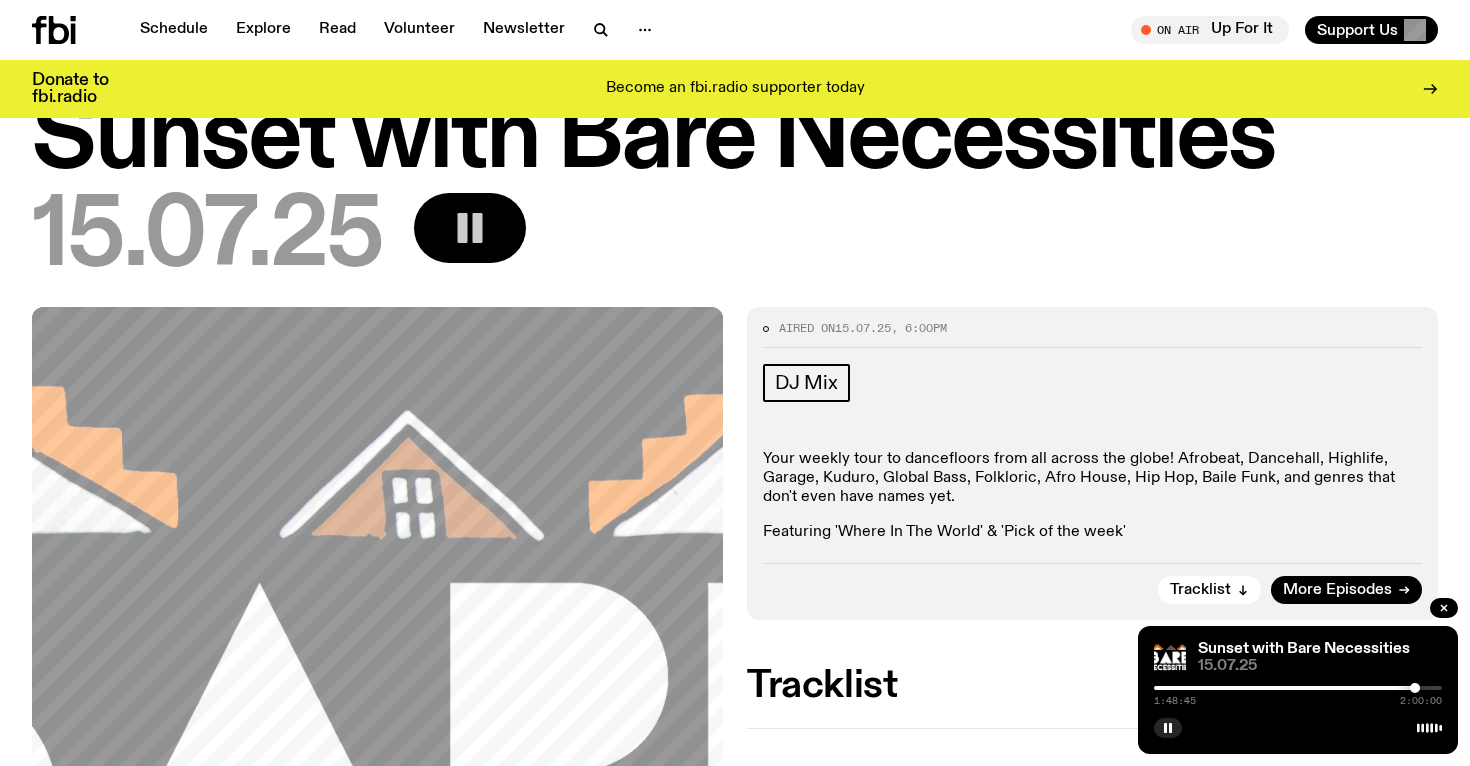 click at bounding box center (1415, 688) 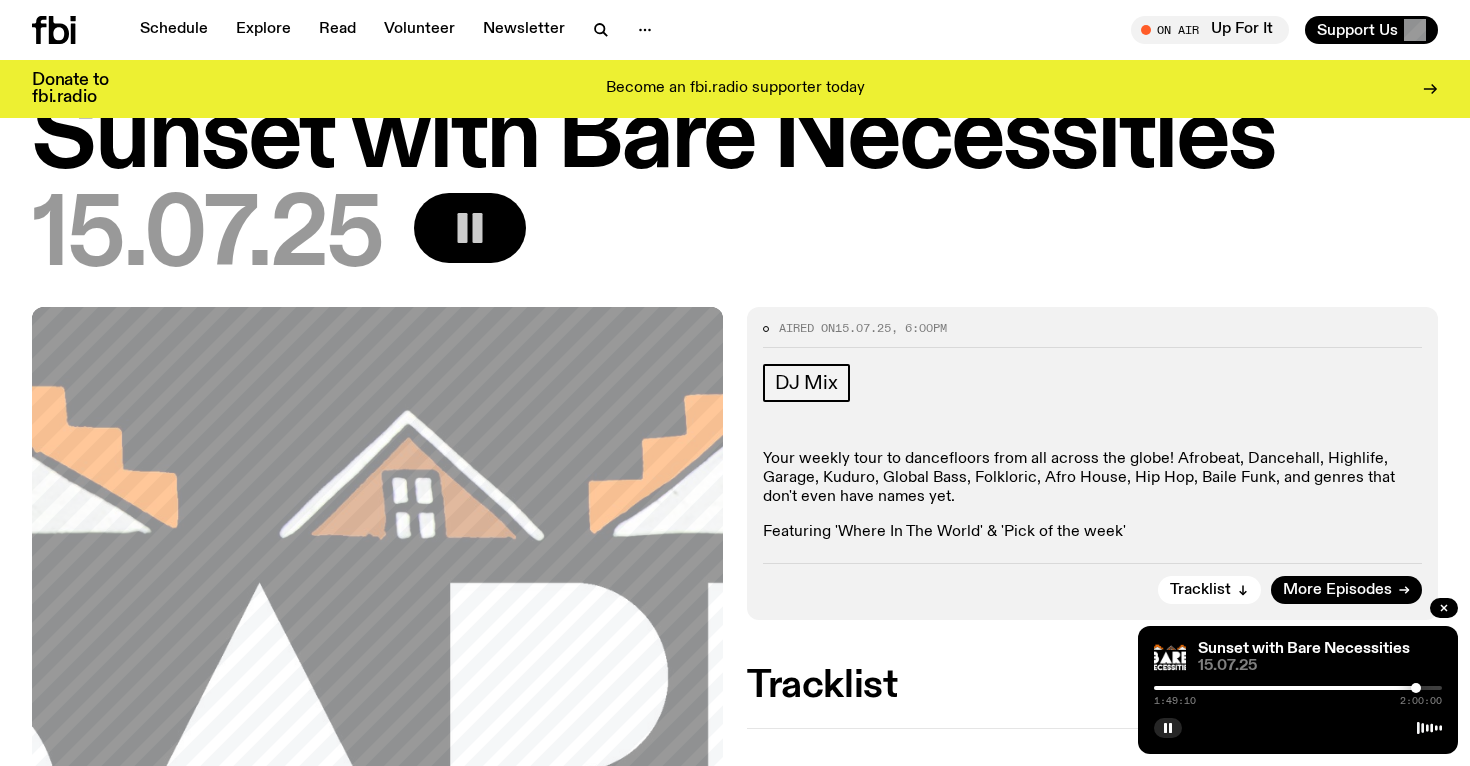 click at bounding box center [1416, 688] 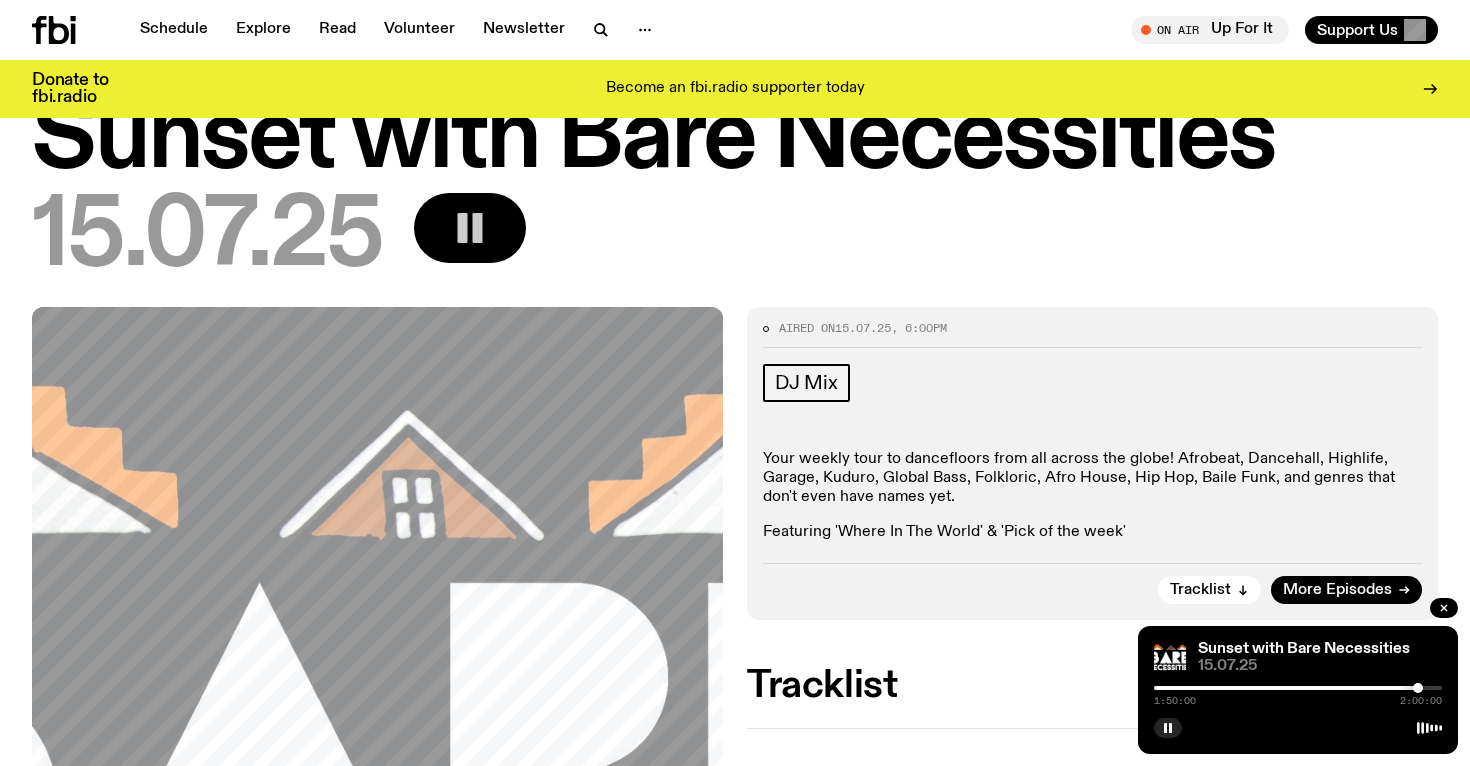 click at bounding box center [1418, 688] 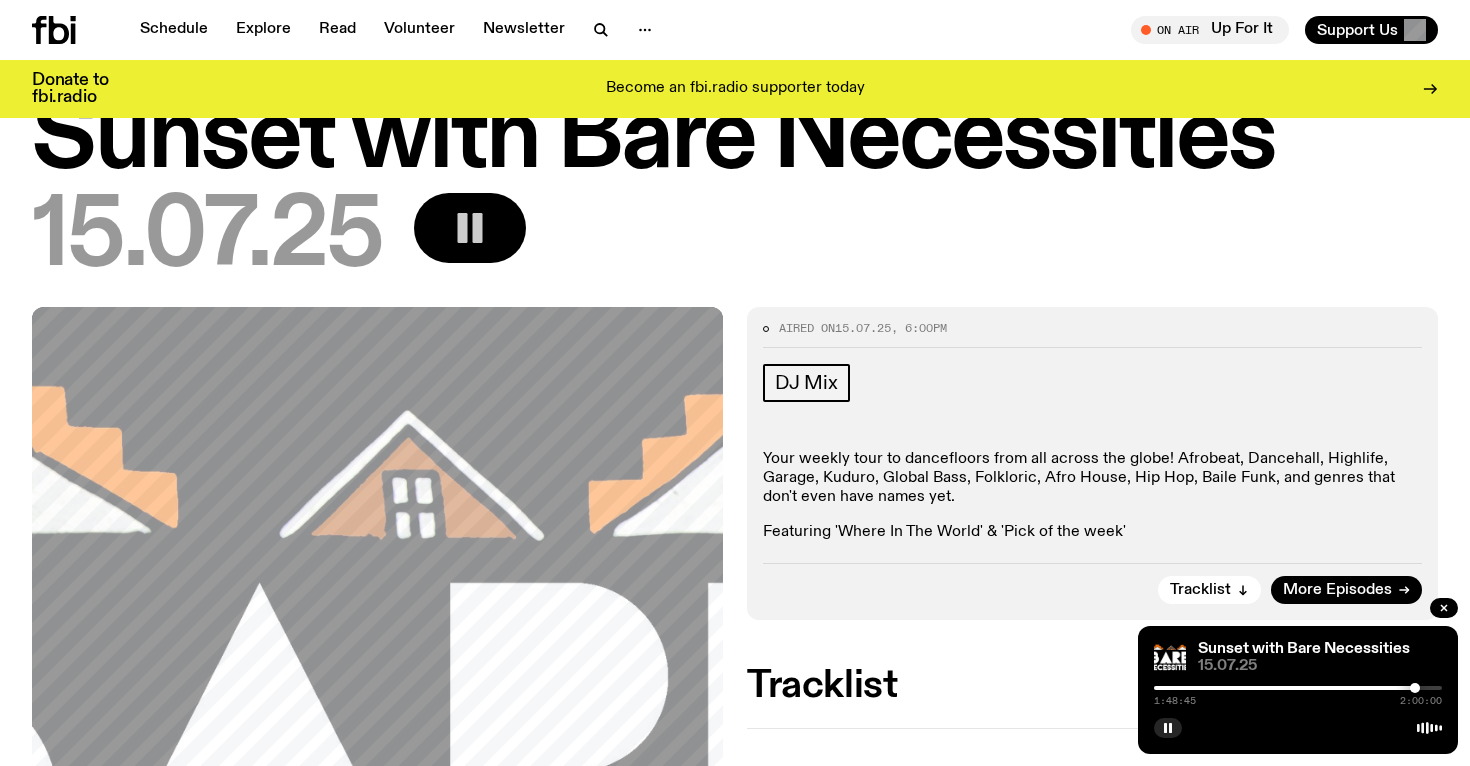 click at bounding box center [1415, 688] 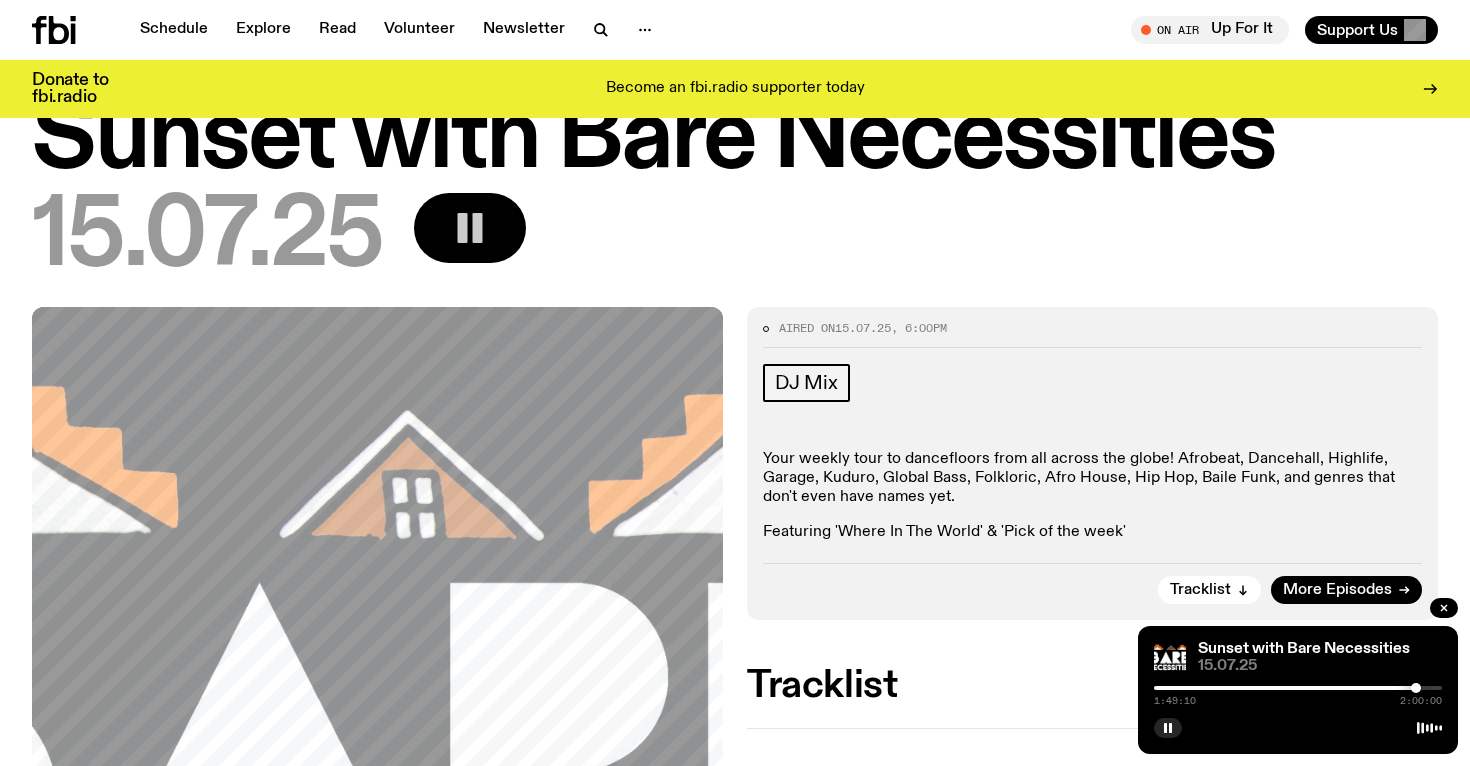 click at bounding box center [1416, 688] 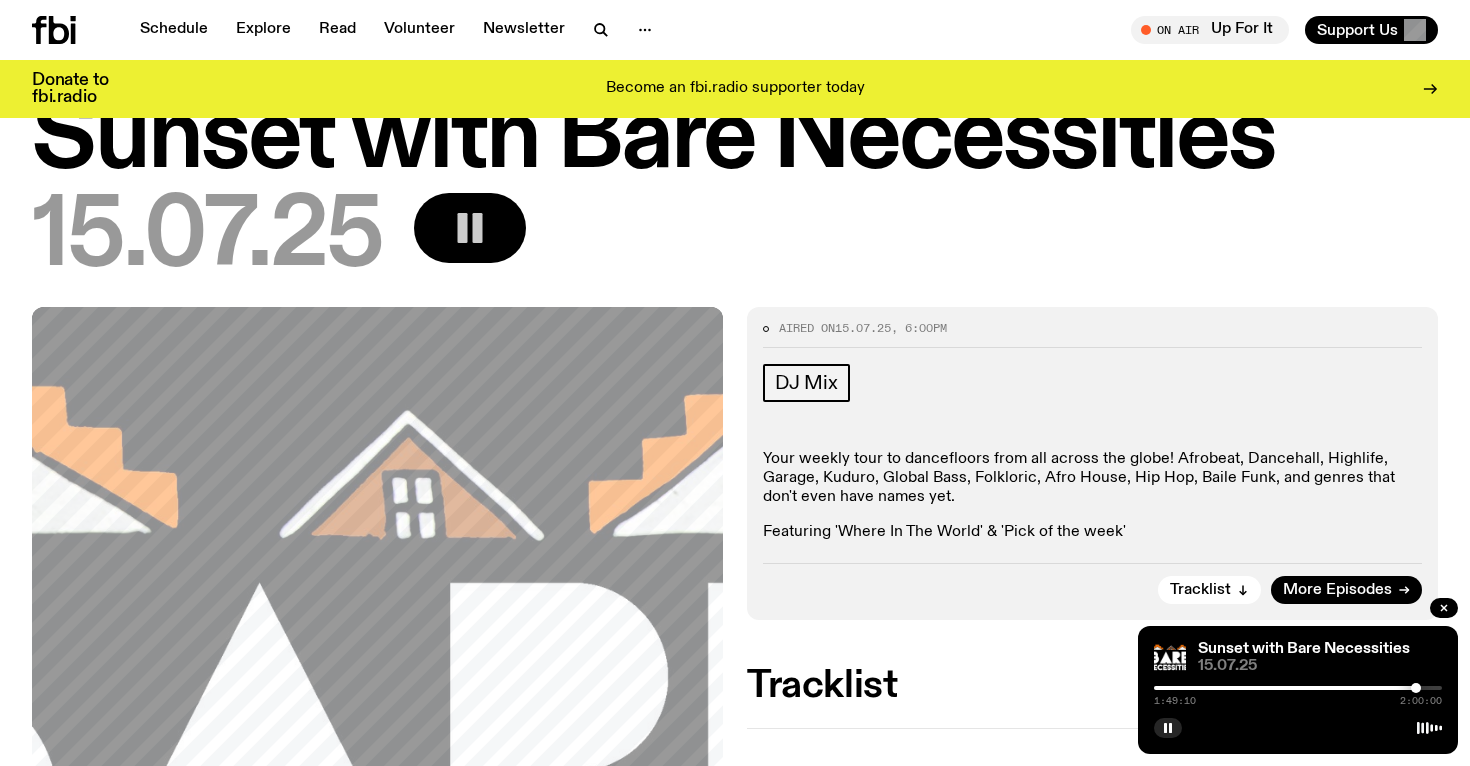 click at bounding box center (1416, 688) 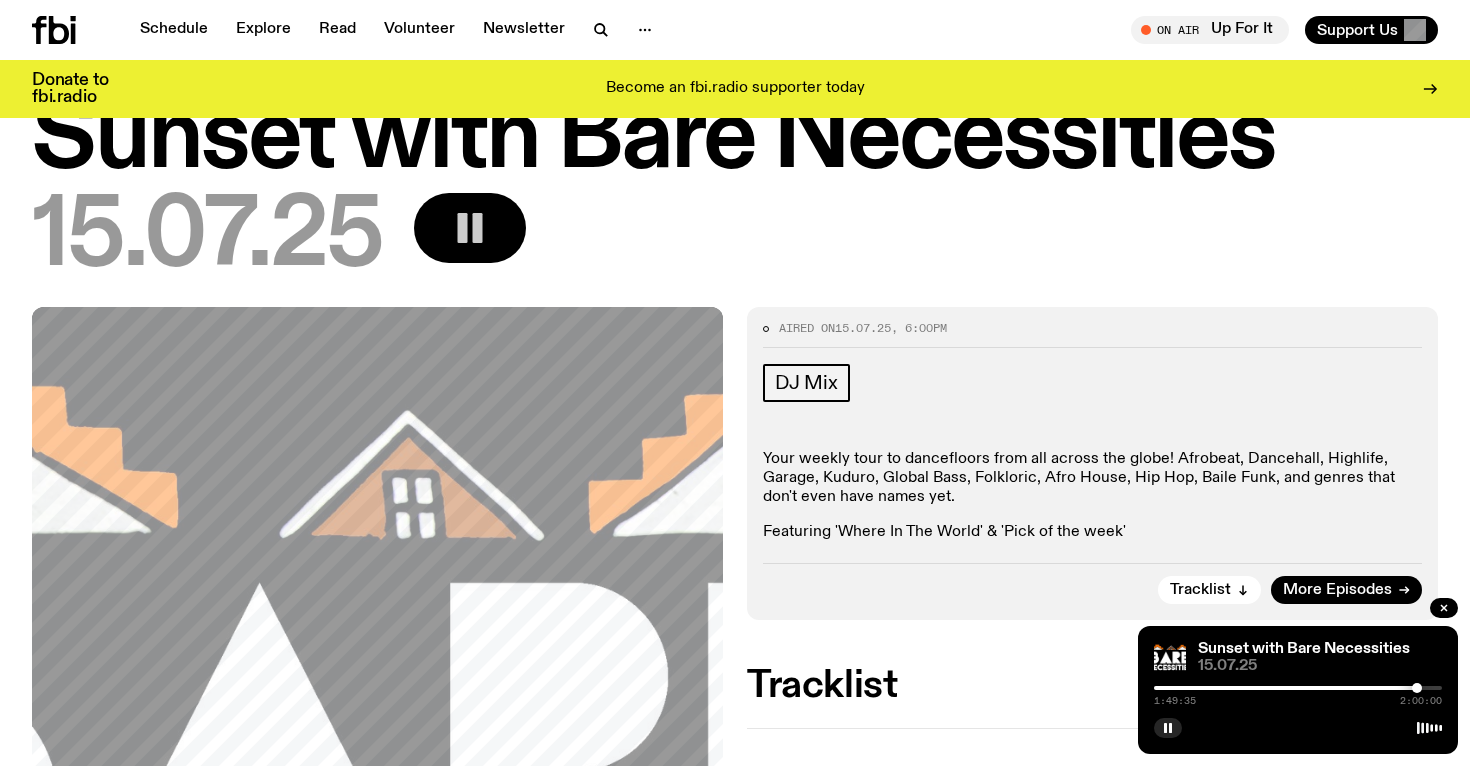 click at bounding box center [1417, 688] 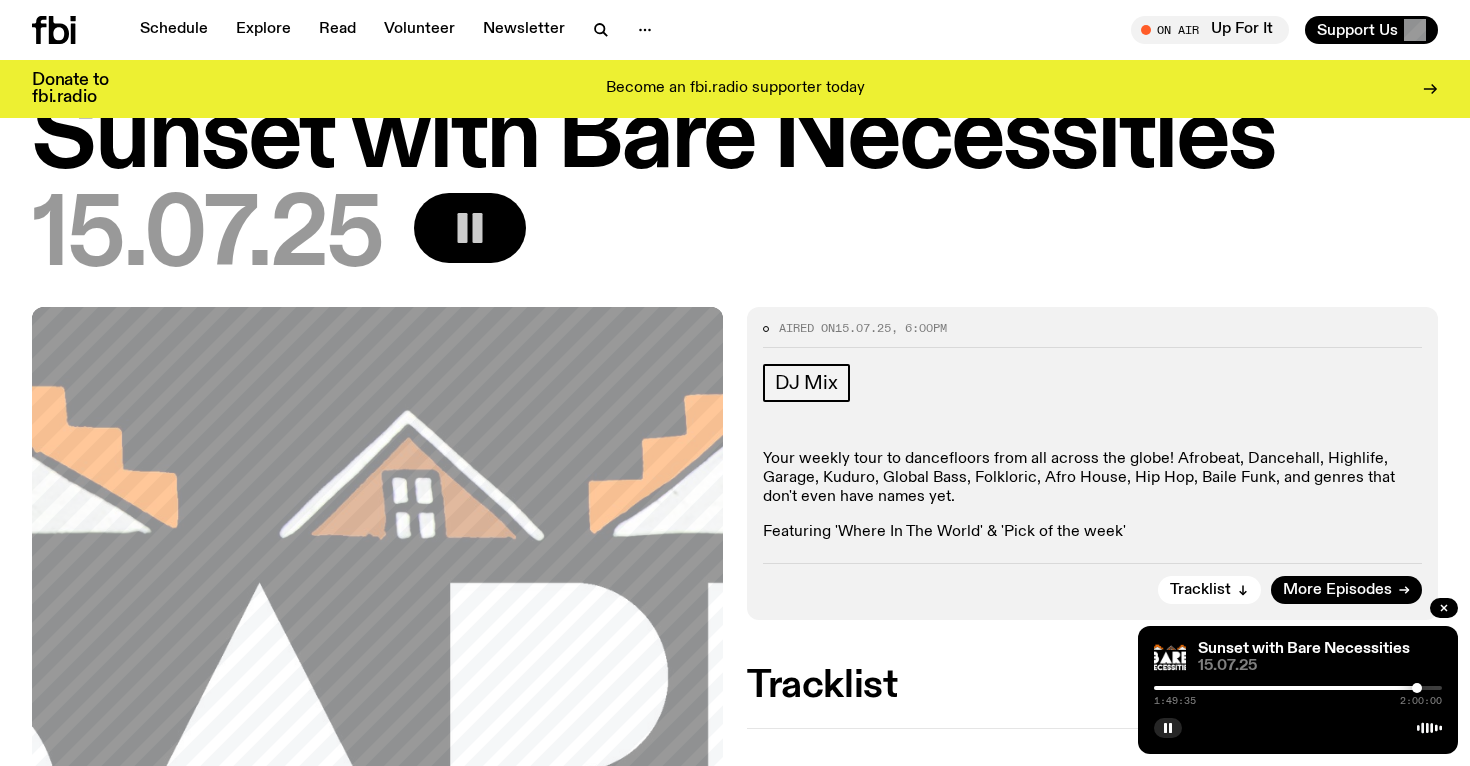 click at bounding box center [1417, 688] 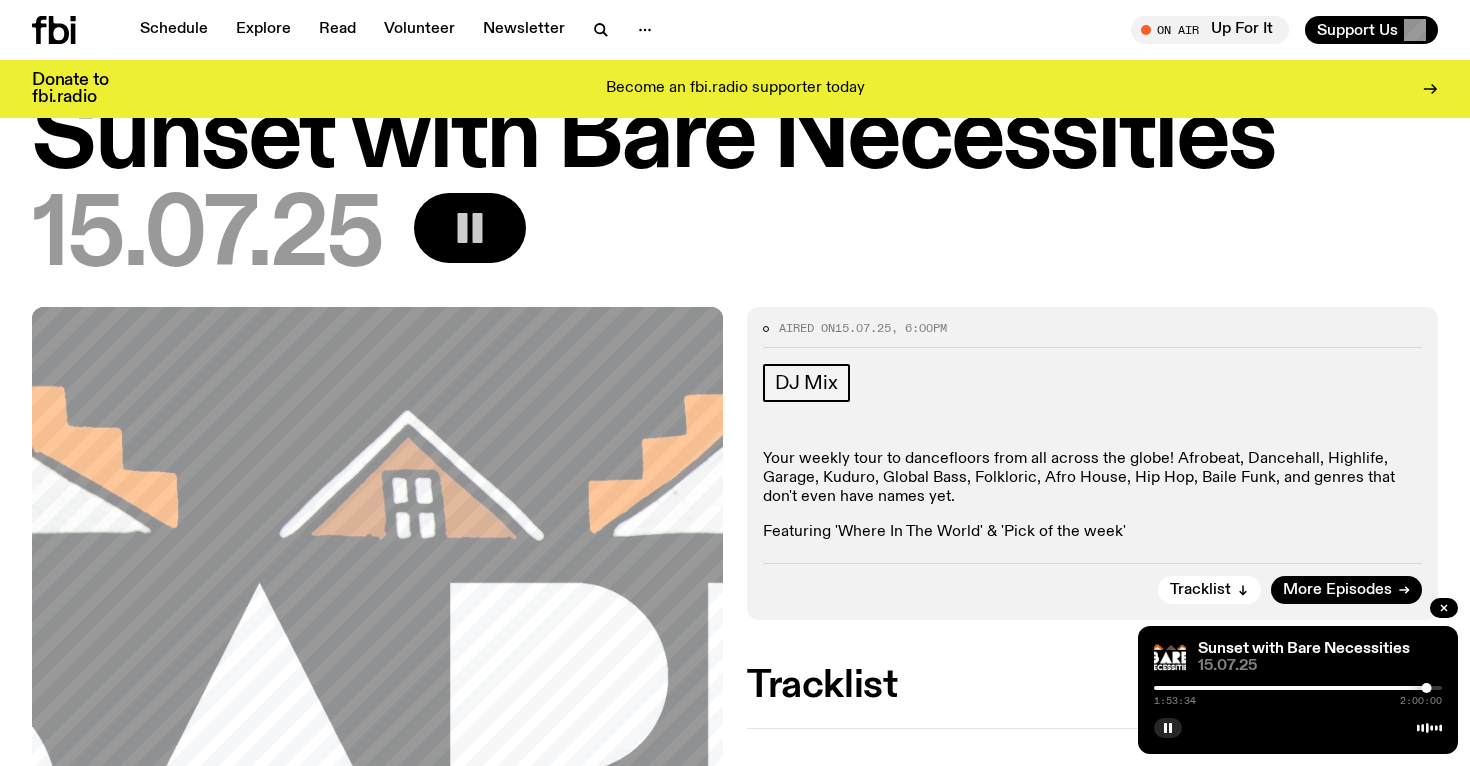 click on "[TIME] [TIME]" at bounding box center [1298, 694] 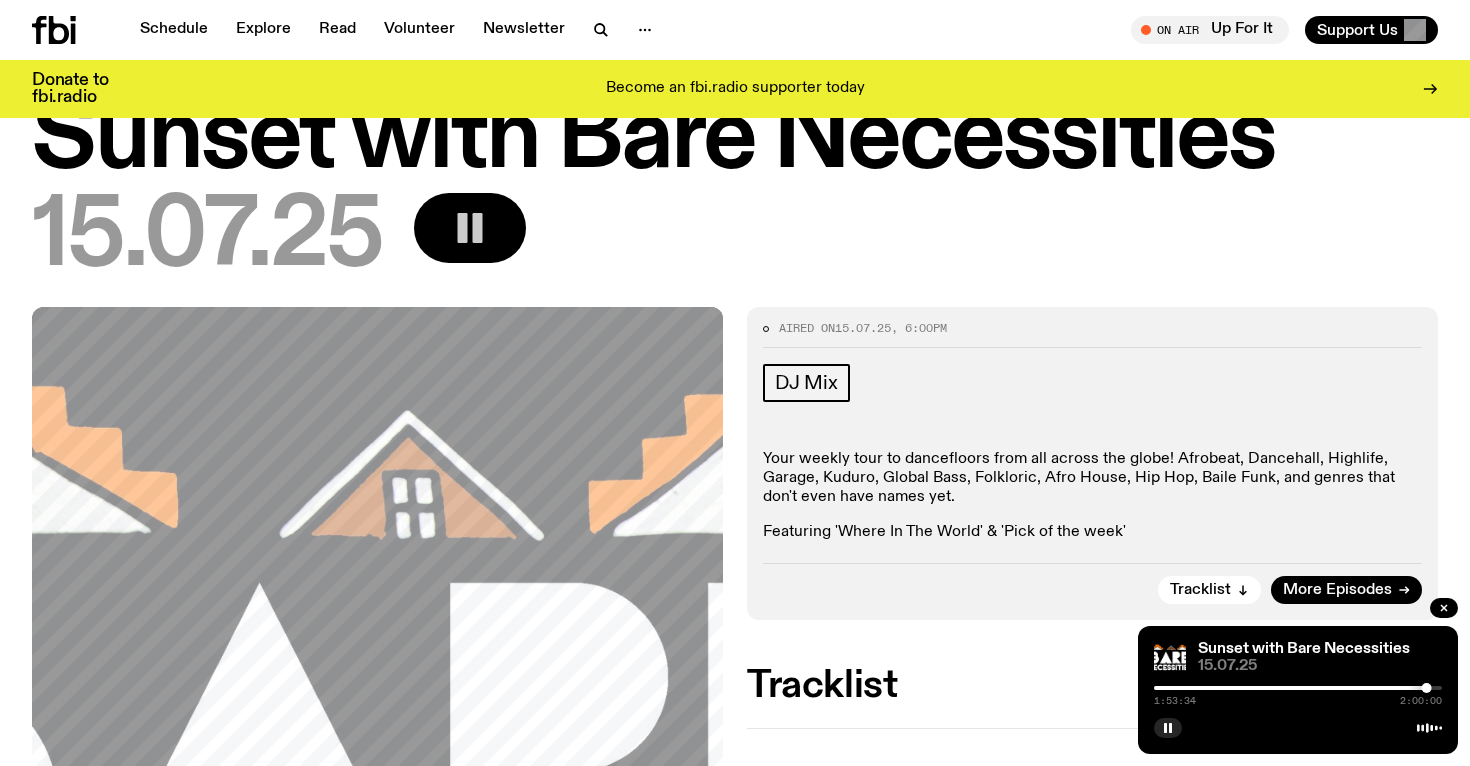 click at bounding box center [1283, 688] 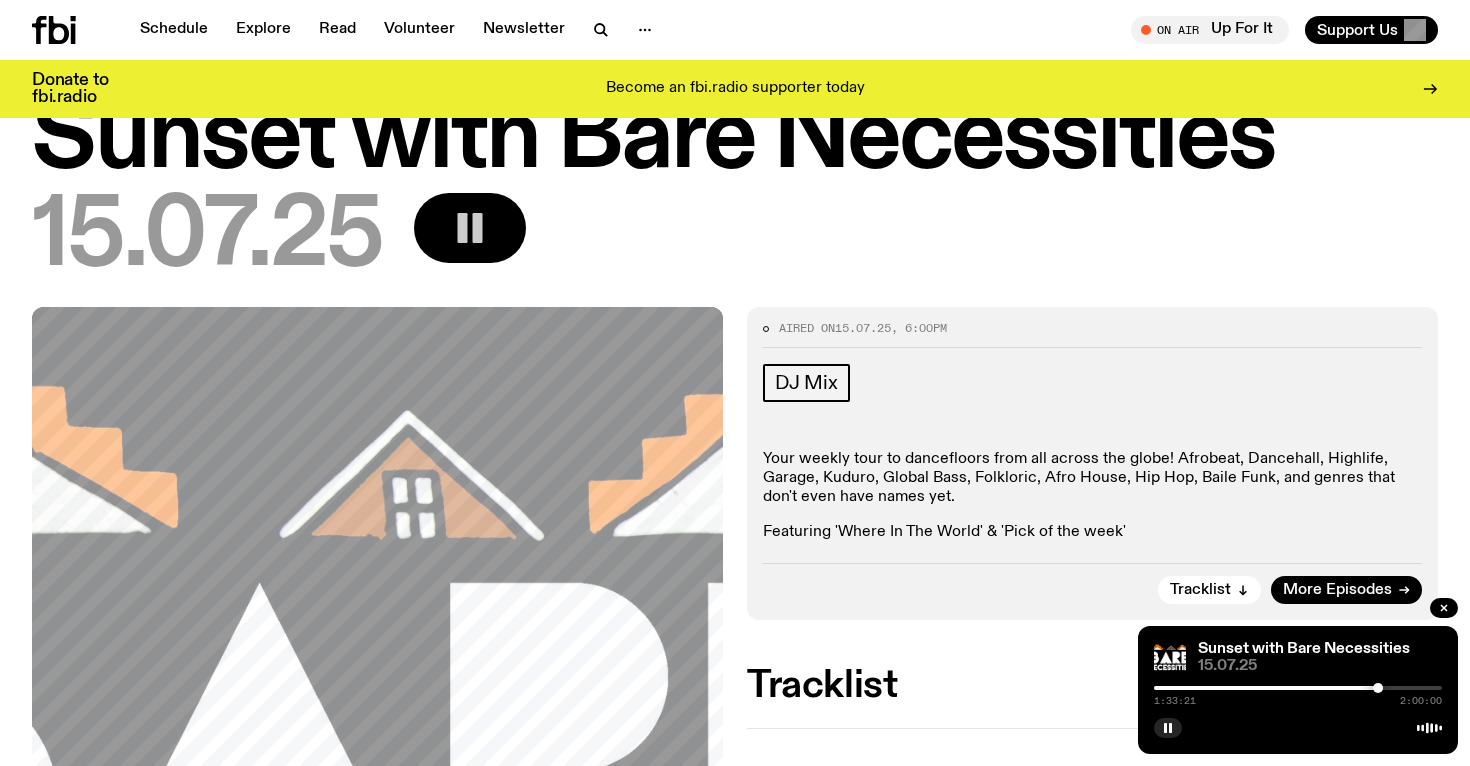 click on "[TIME] [TIME]" at bounding box center (1298, 694) 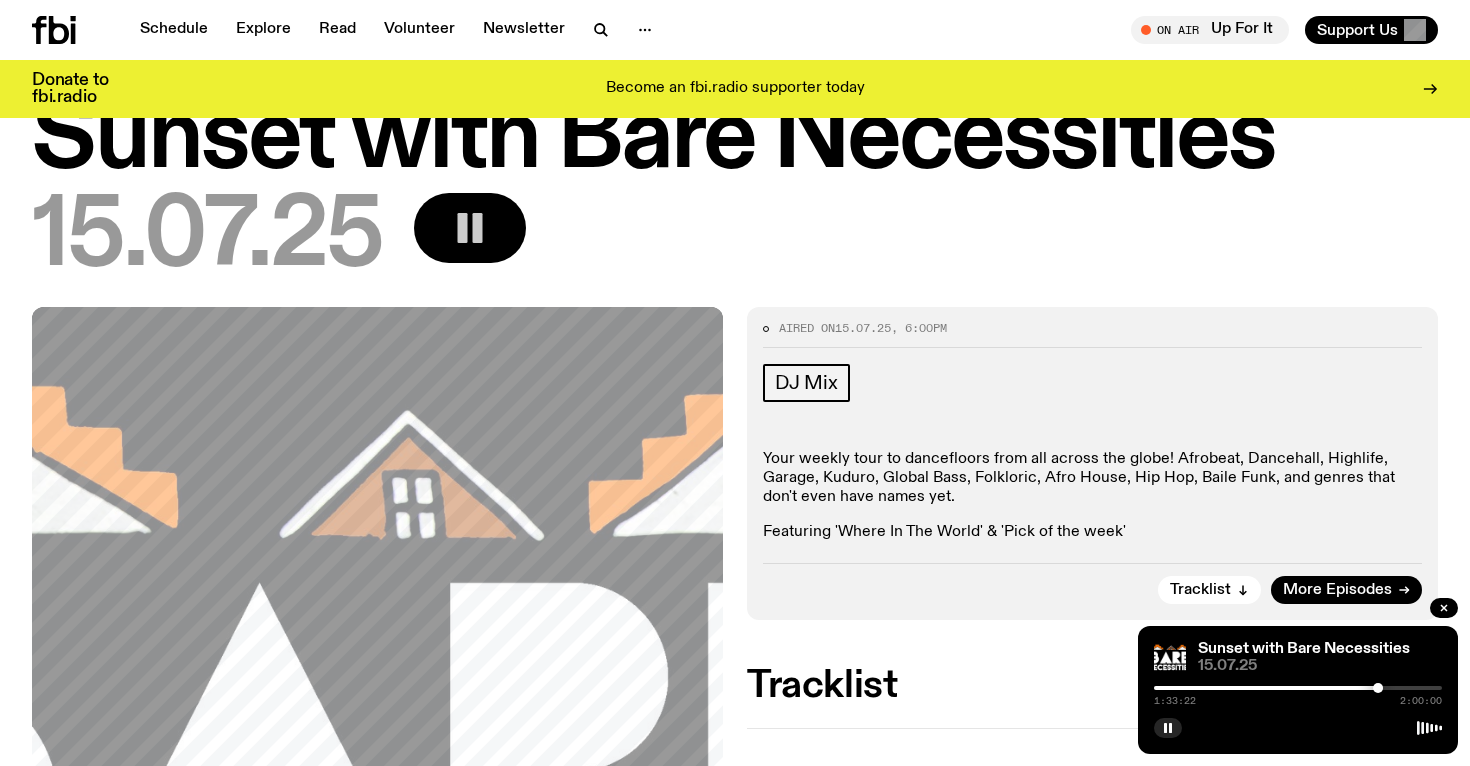 click on "Sunset with Bare Necessities [DATE] [TIME] [TIME]" at bounding box center (1298, 690) 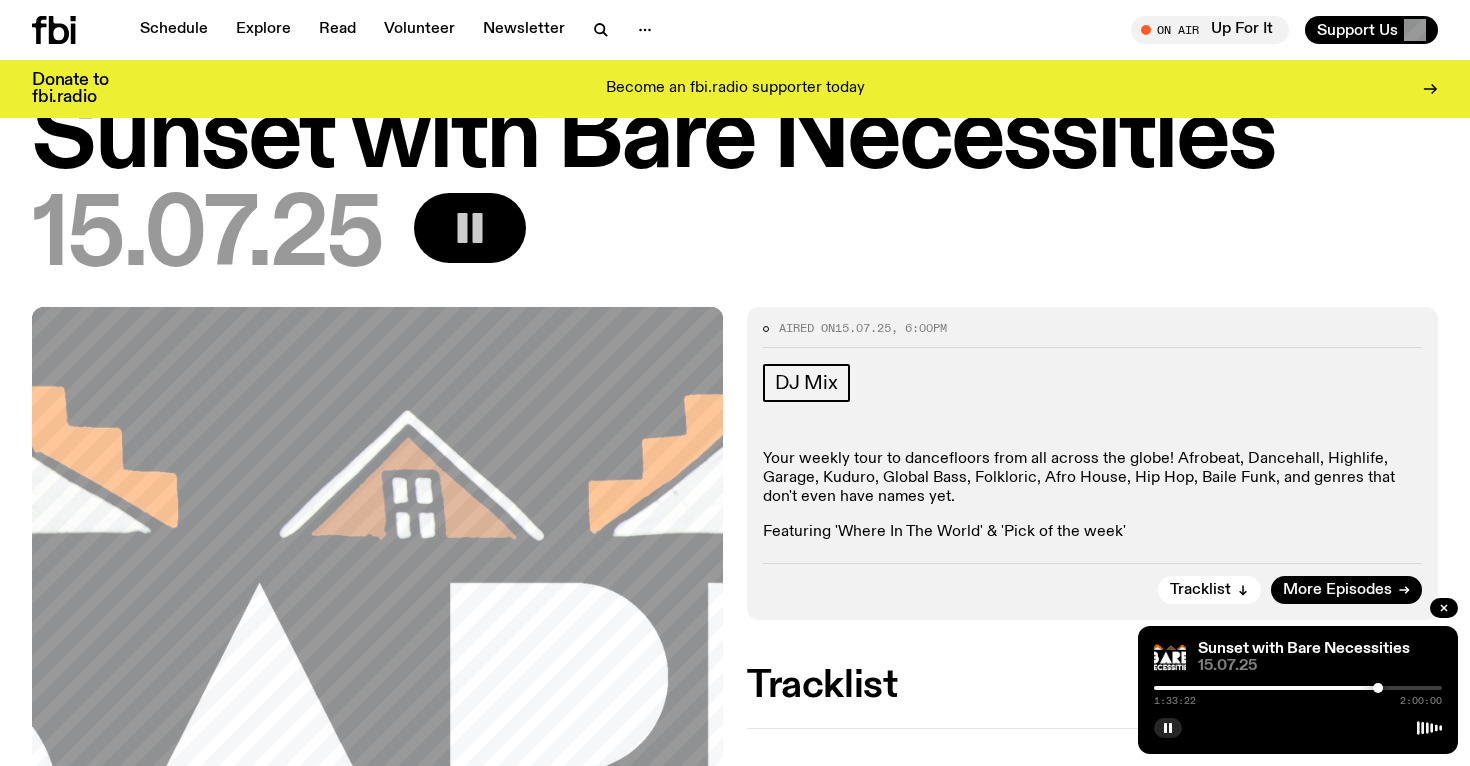 click at bounding box center [1234, 688] 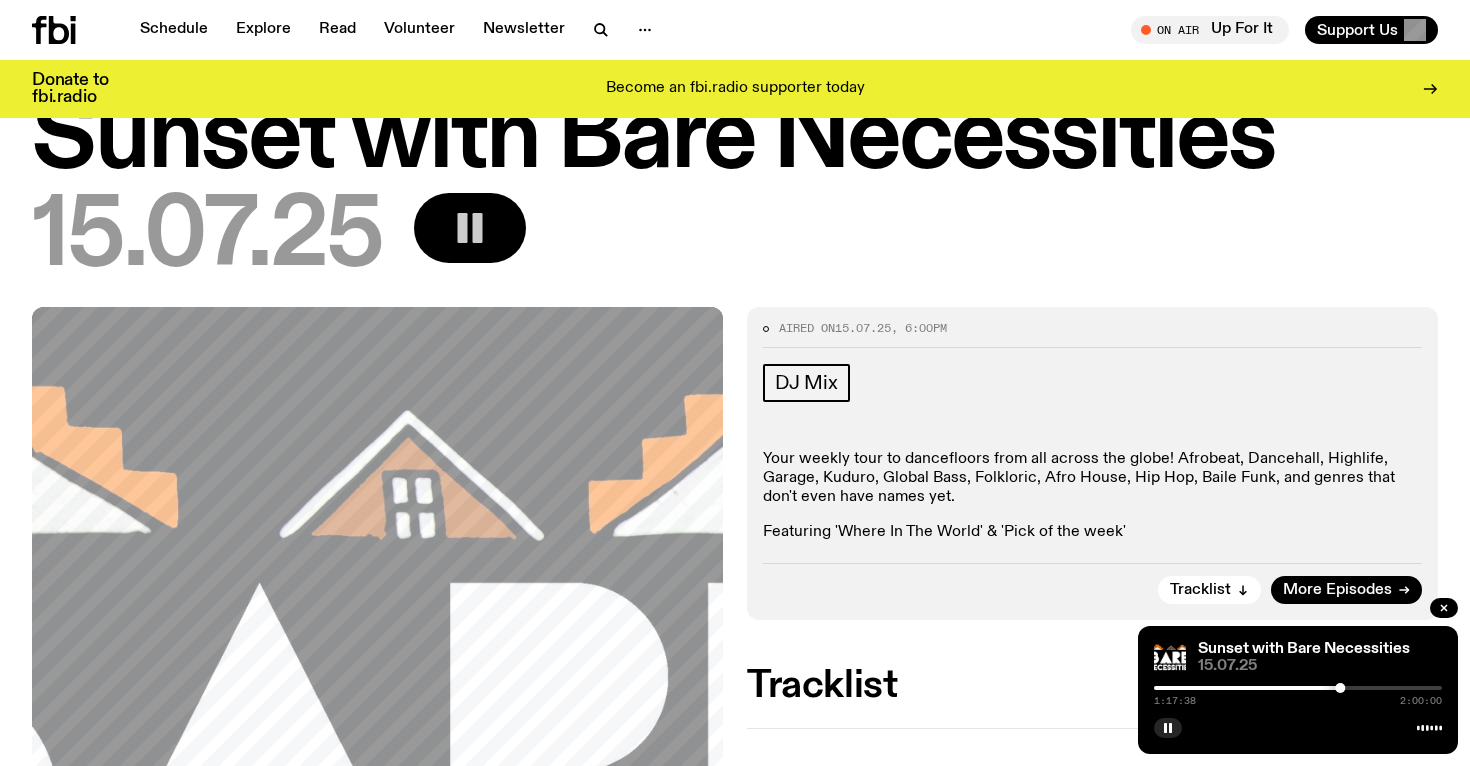 click at bounding box center (1196, 688) 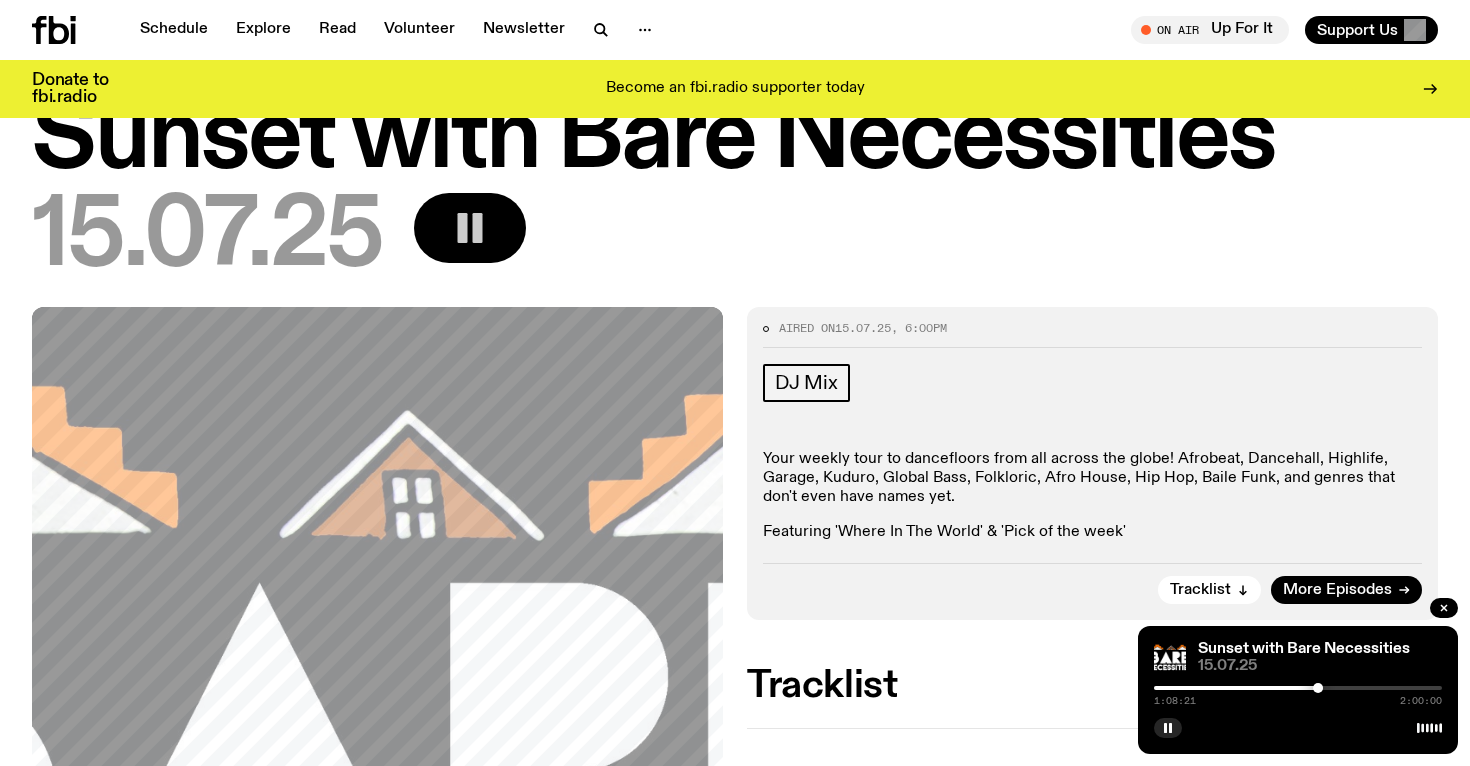 drag, startPoint x: 1324, startPoint y: 686, endPoint x: 1353, endPoint y: 691, distance: 29.427877 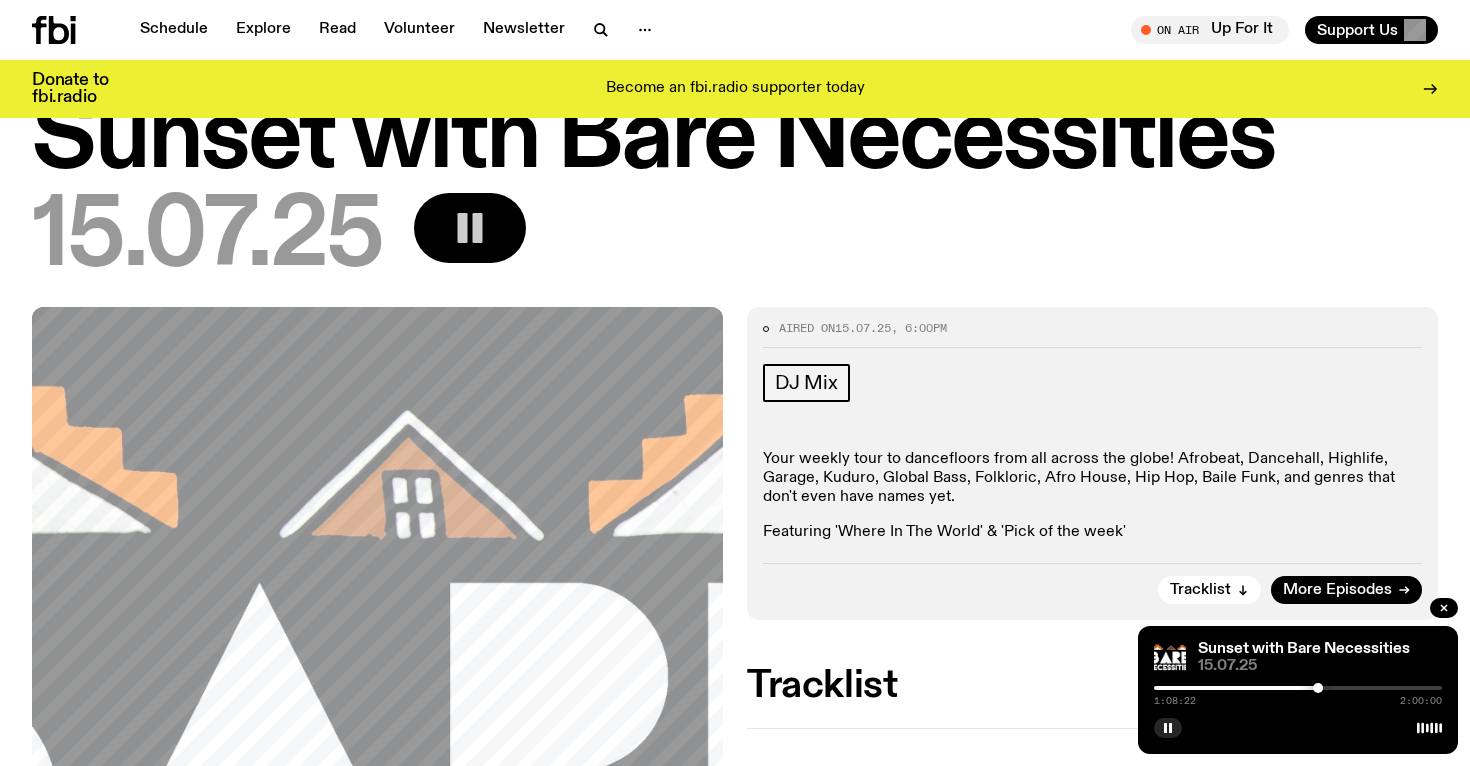 click on "[TIME] [TIME]" at bounding box center [1298, 694] 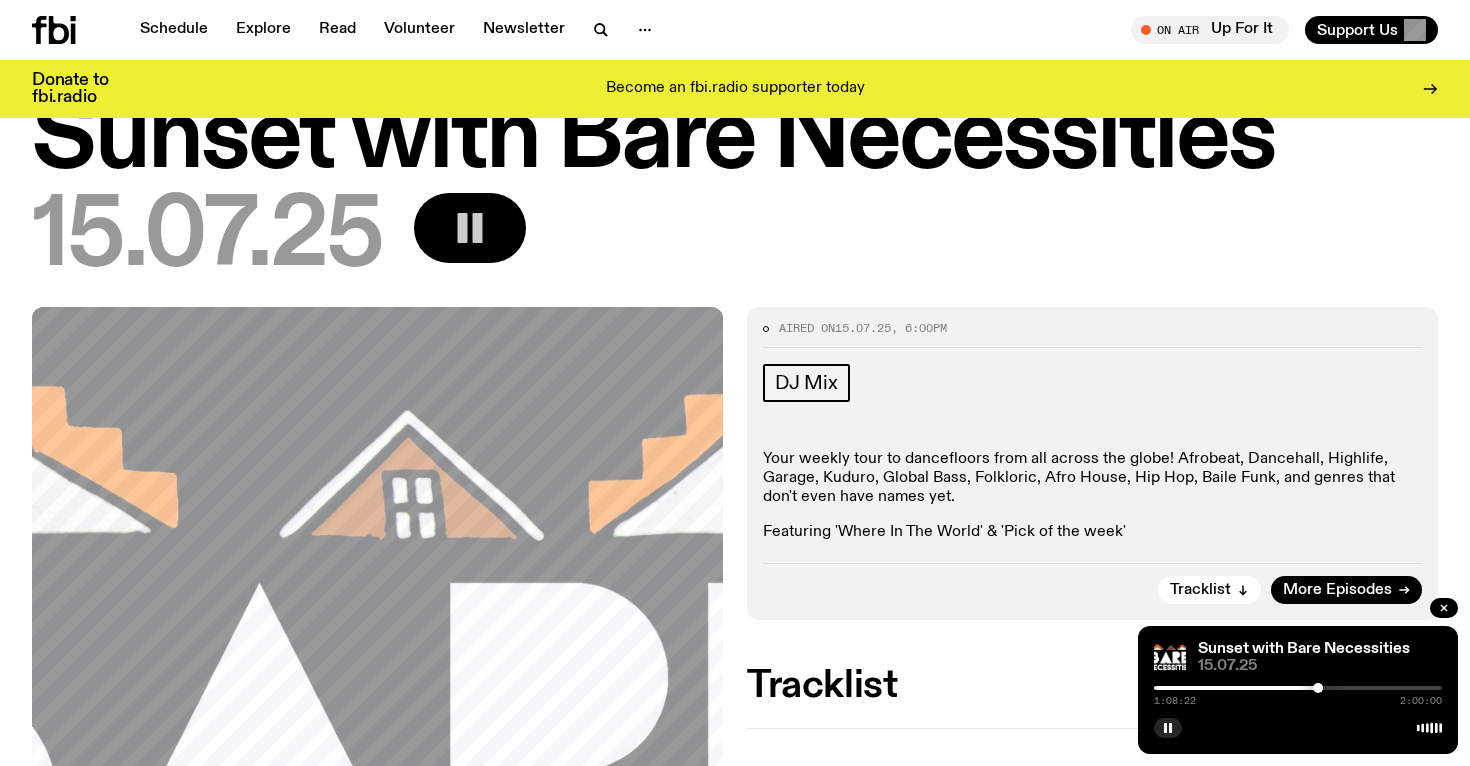 click at bounding box center [1298, 688] 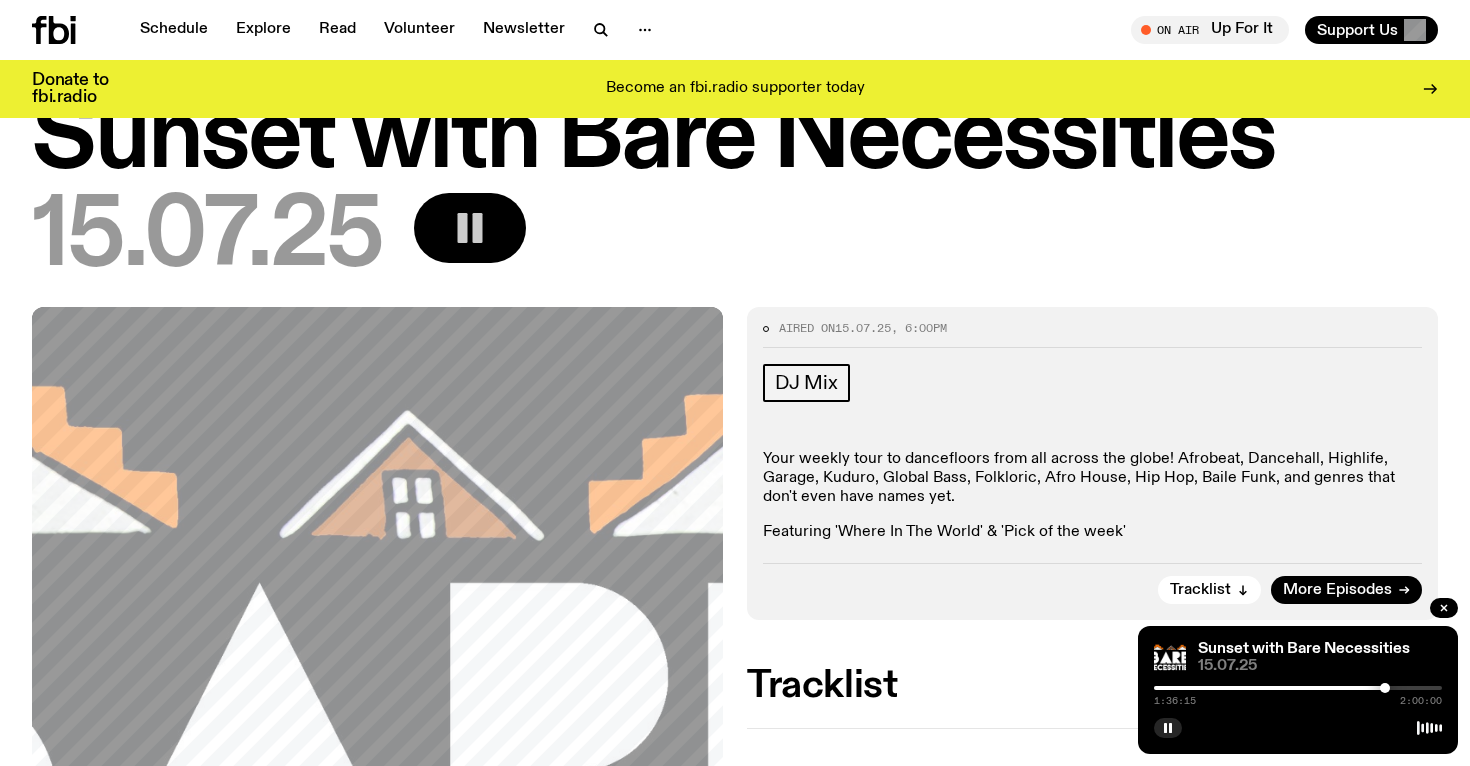 click at bounding box center (1298, 688) 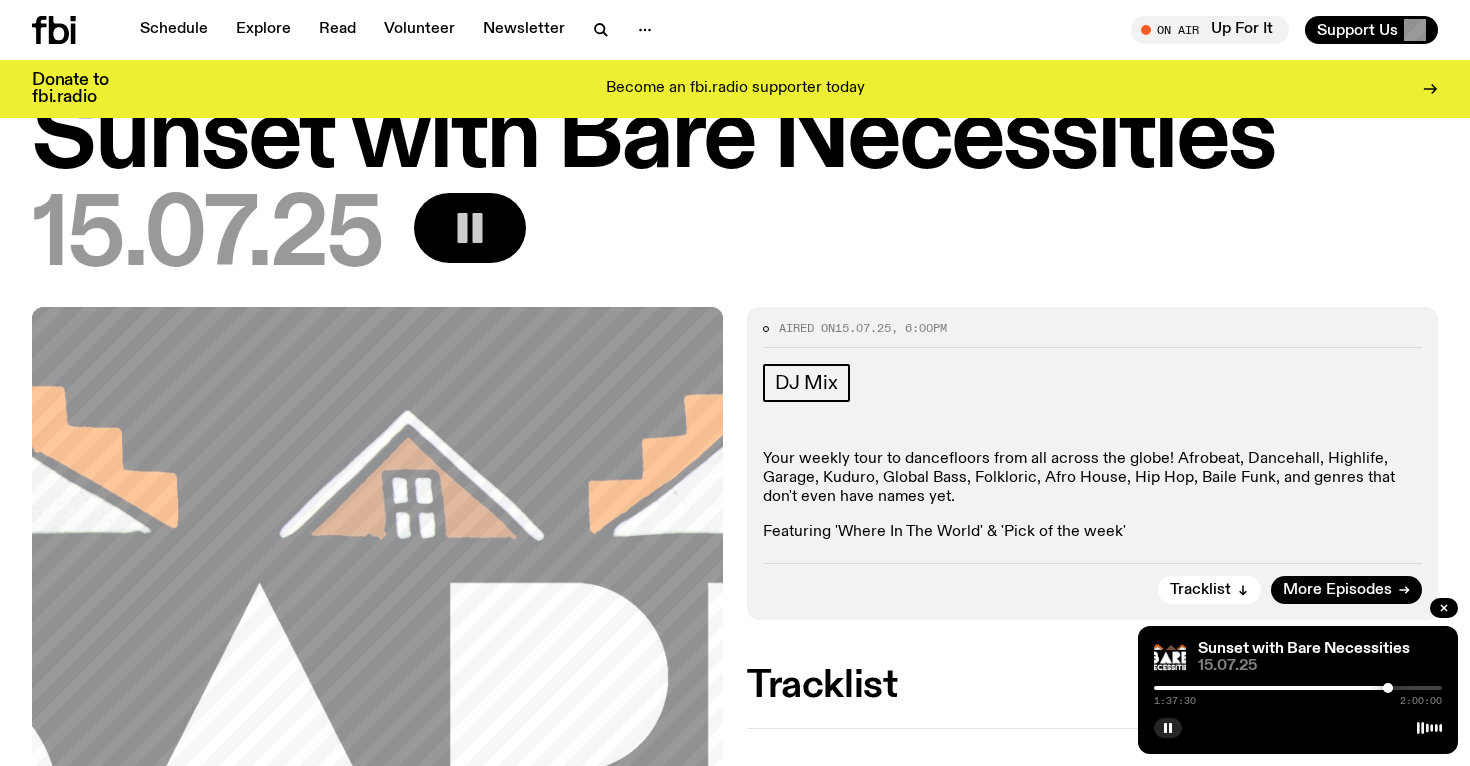 drag, startPoint x: 1405, startPoint y: 686, endPoint x: 1382, endPoint y: 686, distance: 23 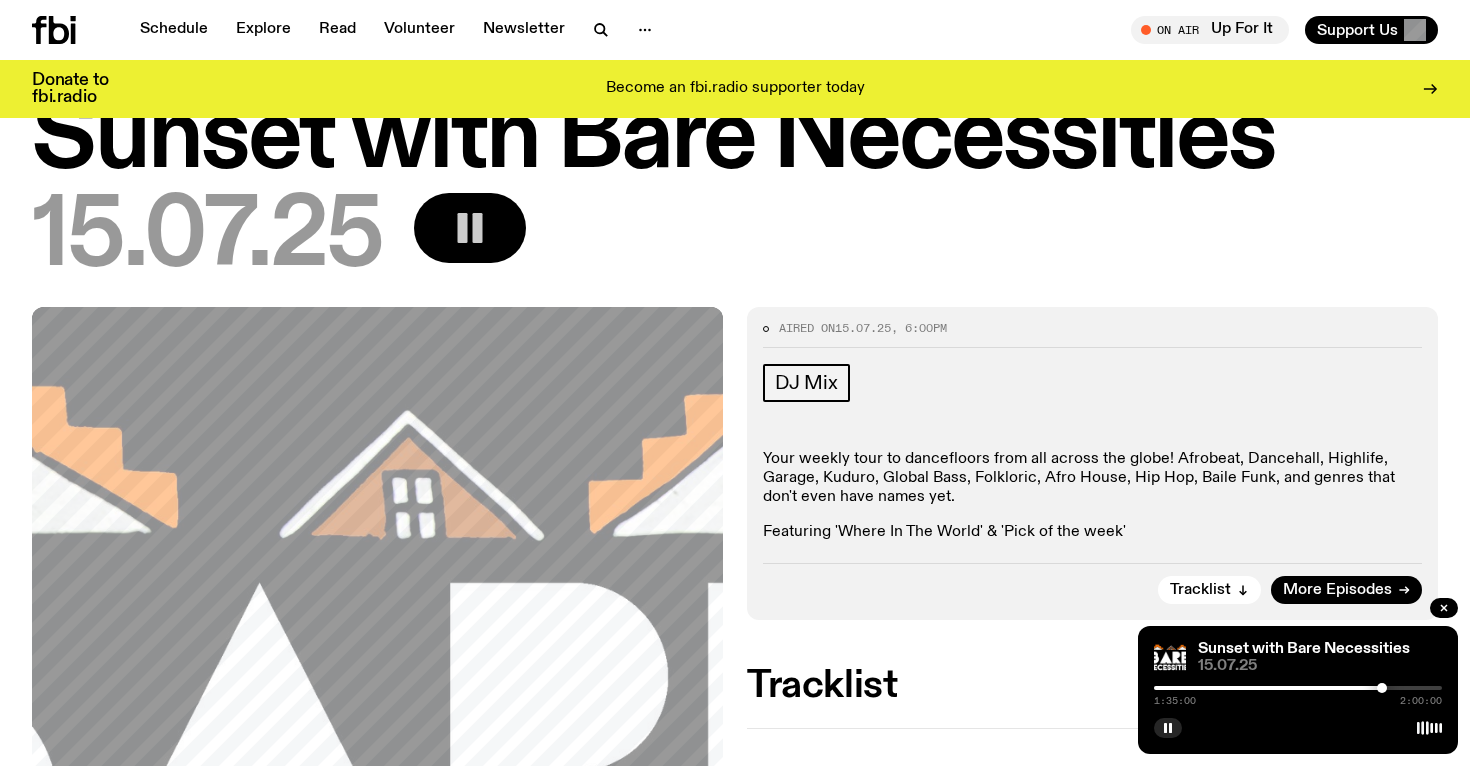 drag, startPoint x: 1382, startPoint y: 686, endPoint x: 1342, endPoint y: 687, distance: 40.012497 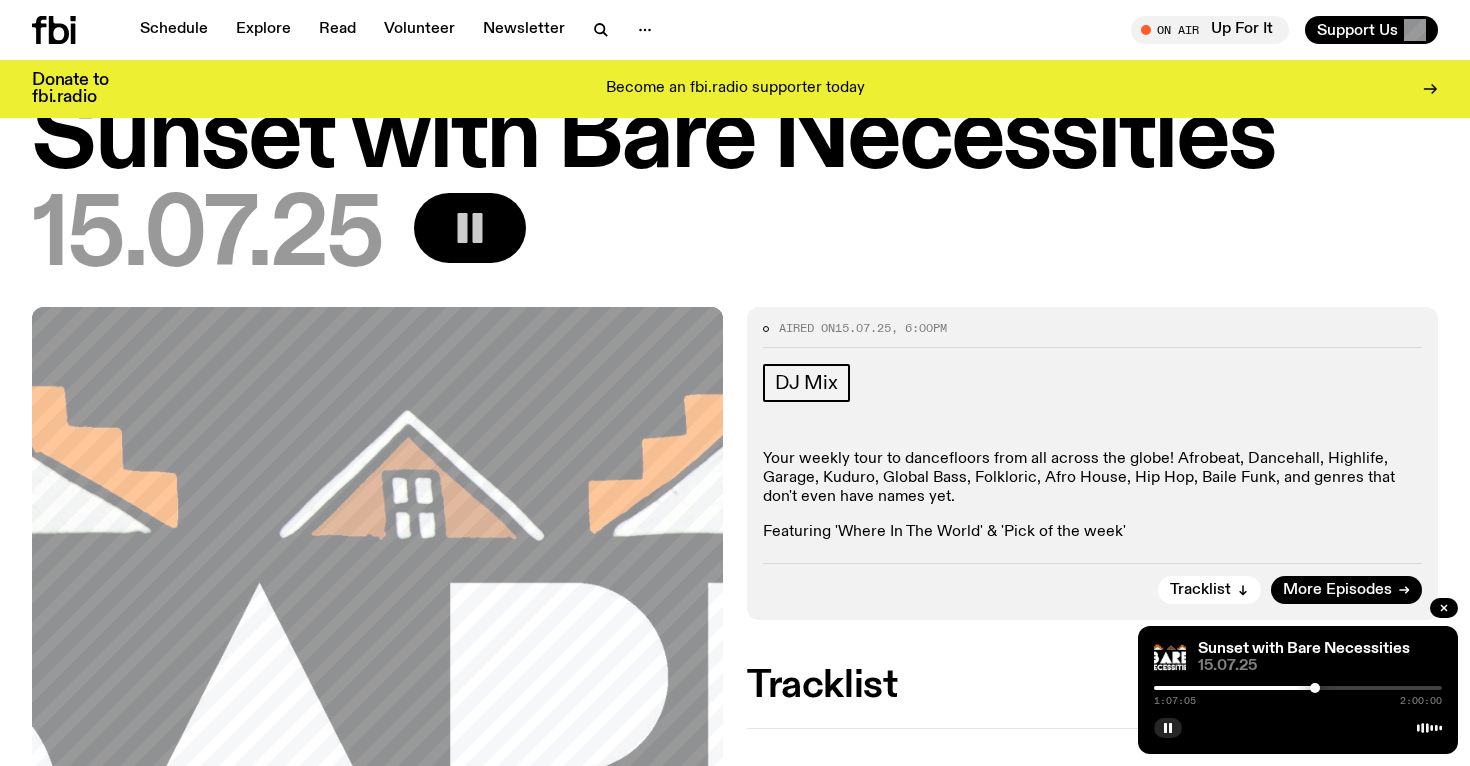 drag, startPoint x: 1340, startPoint y: 687, endPoint x: 1273, endPoint y: 685, distance: 67.02985 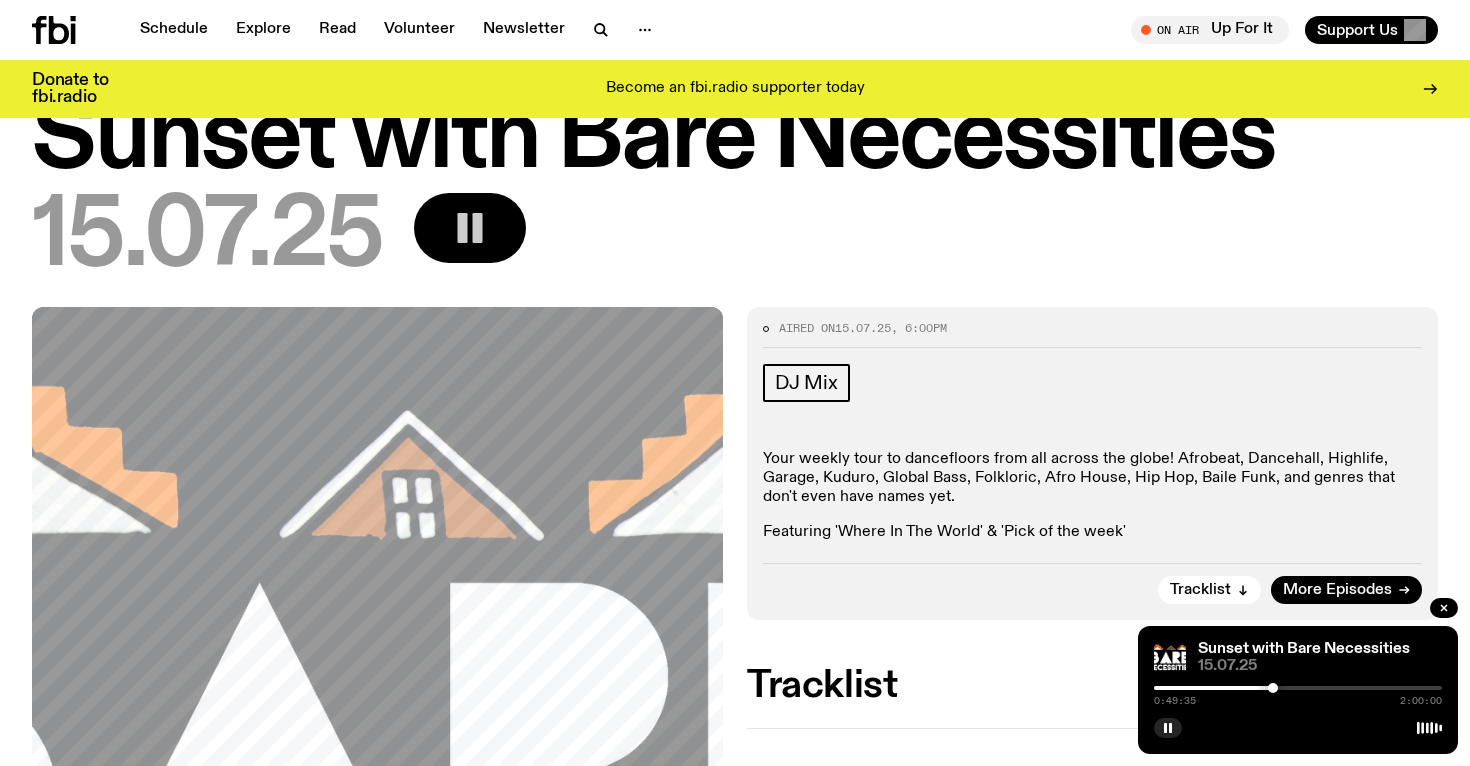 drag, startPoint x: 1273, startPoint y: 685, endPoint x: 1247, endPoint y: 685, distance: 26 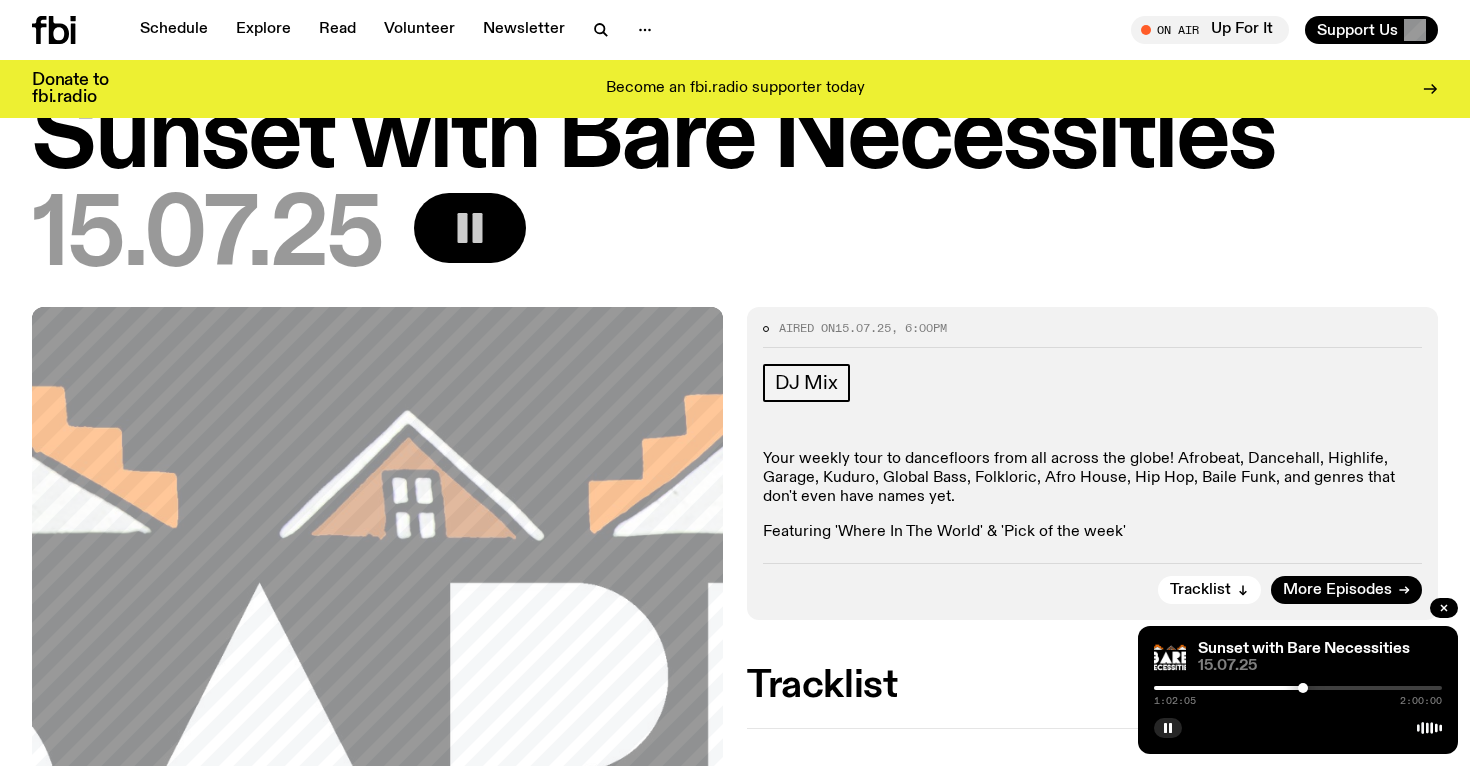 drag, startPoint x: 1247, startPoint y: 685, endPoint x: 1303, endPoint y: 692, distance: 56.435802 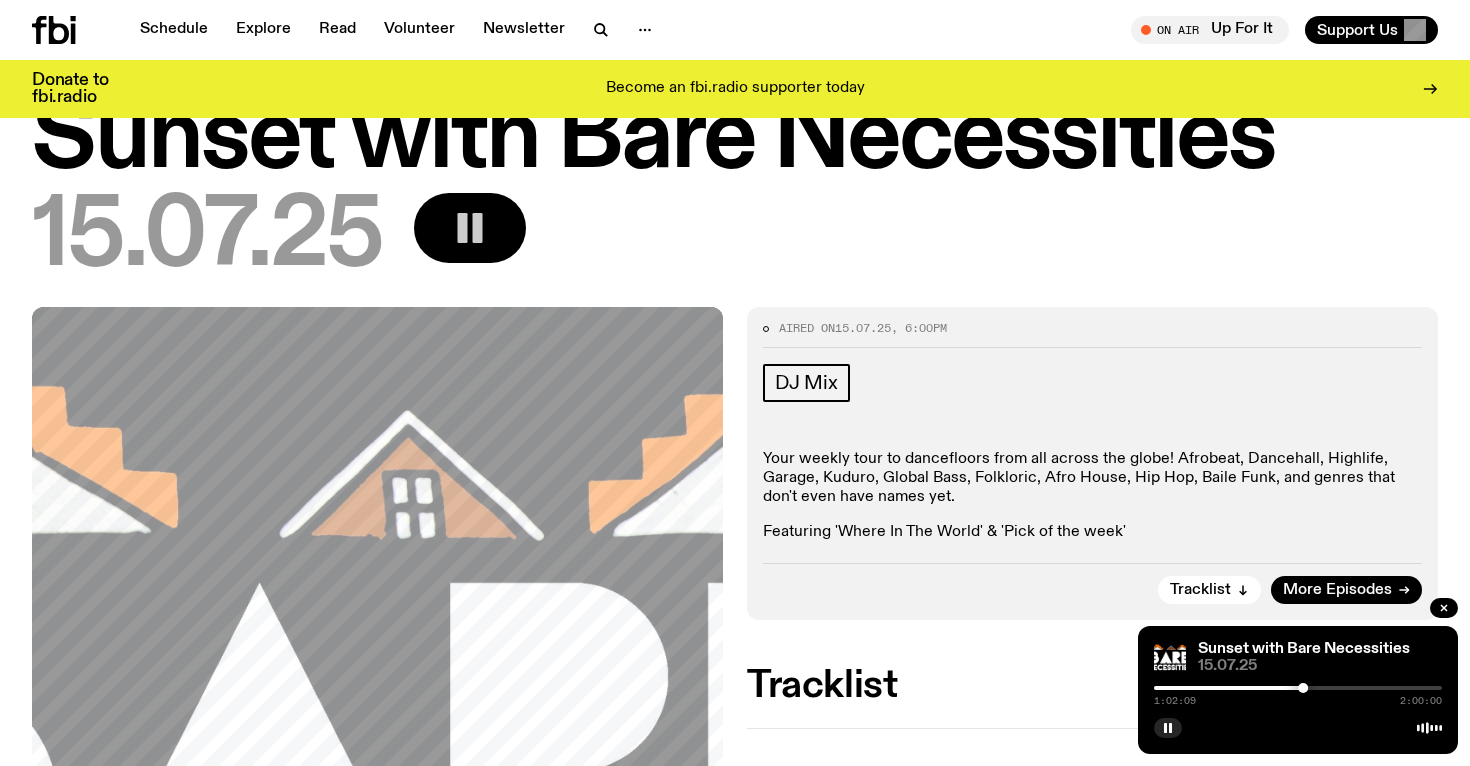drag, startPoint x: 1310, startPoint y: 688, endPoint x: 1357, endPoint y: 688, distance: 47 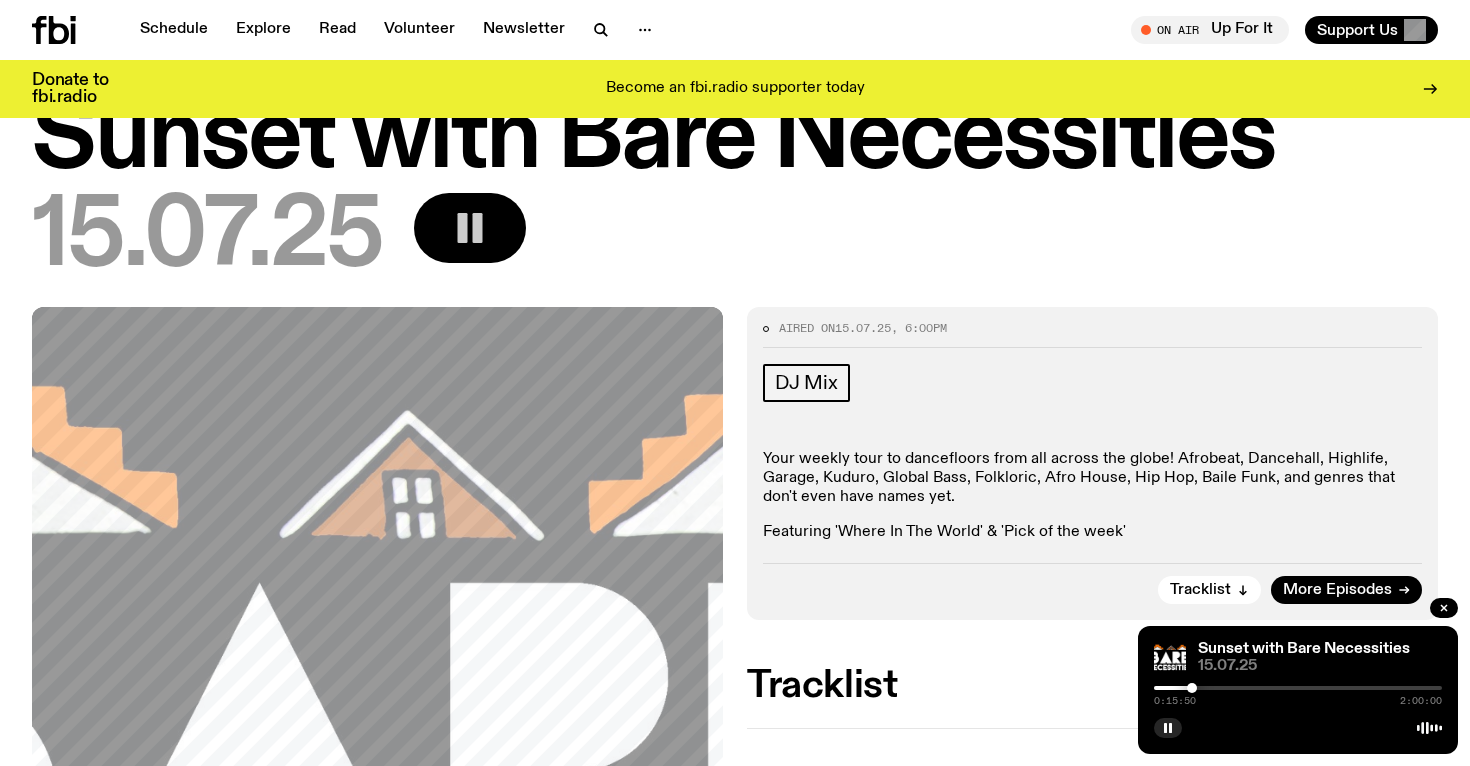 drag, startPoint x: 1356, startPoint y: 688, endPoint x: 1192, endPoint y: 688, distance: 164 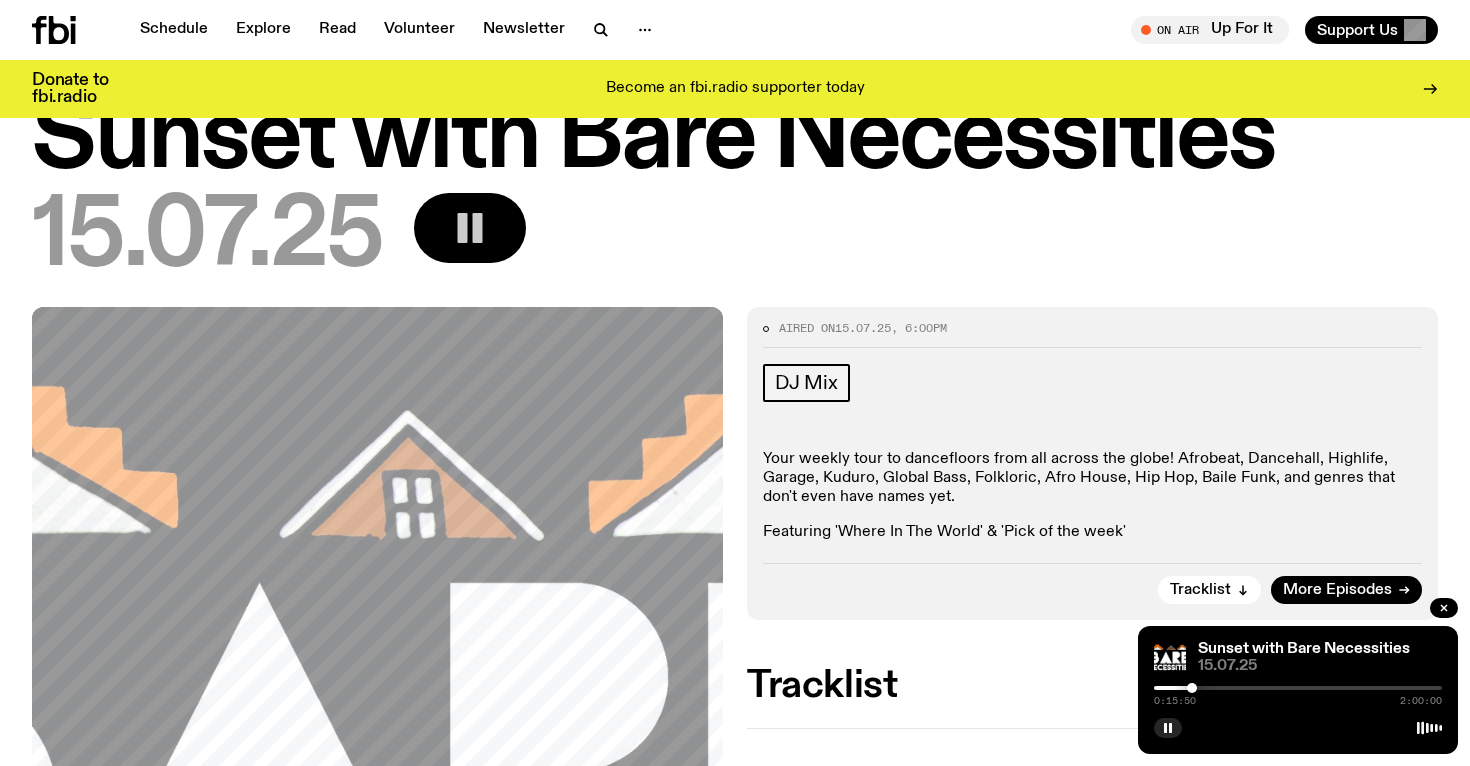 drag, startPoint x: 1192, startPoint y: 688, endPoint x: 1222, endPoint y: 688, distance: 30 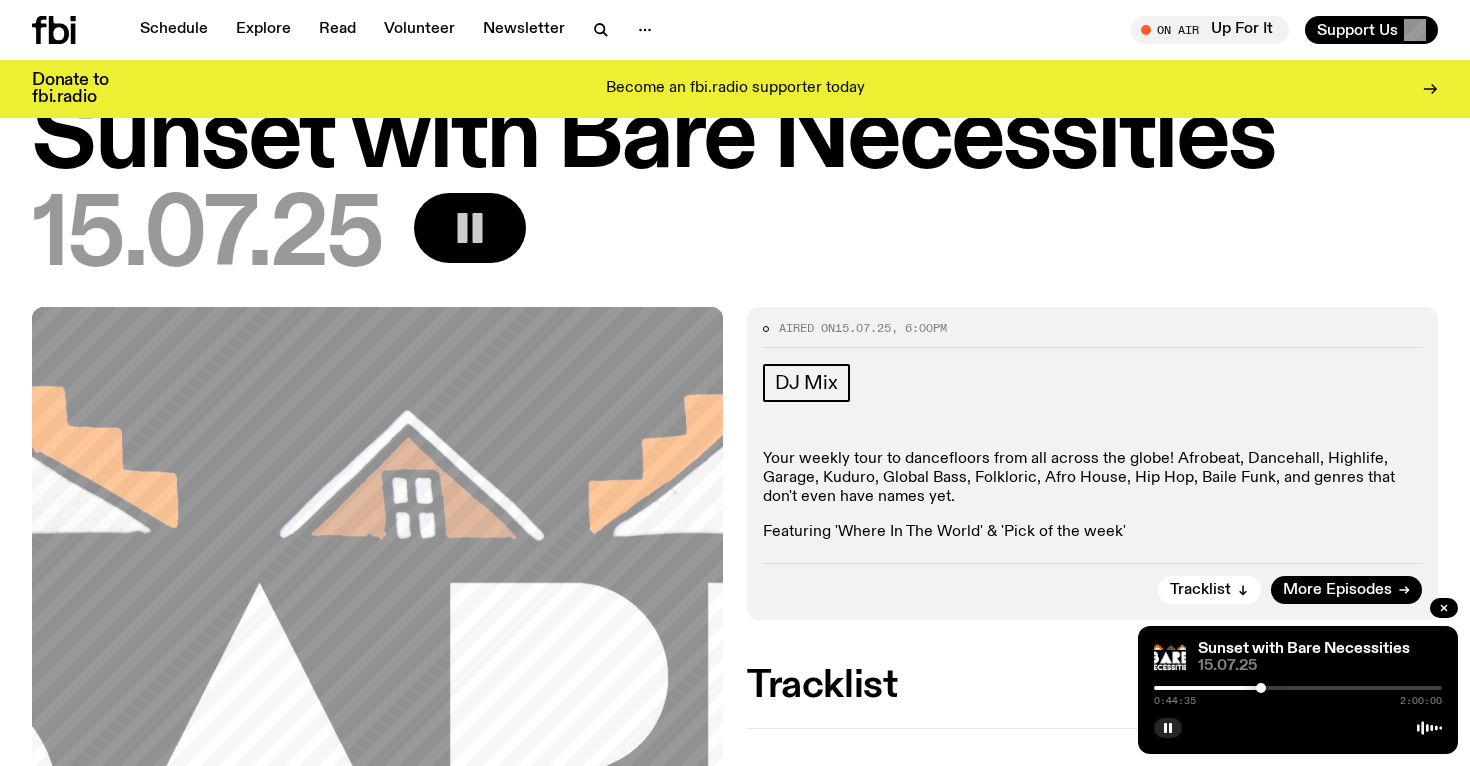 drag, startPoint x: 1222, startPoint y: 688, endPoint x: 1262, endPoint y: 689, distance: 40.012497 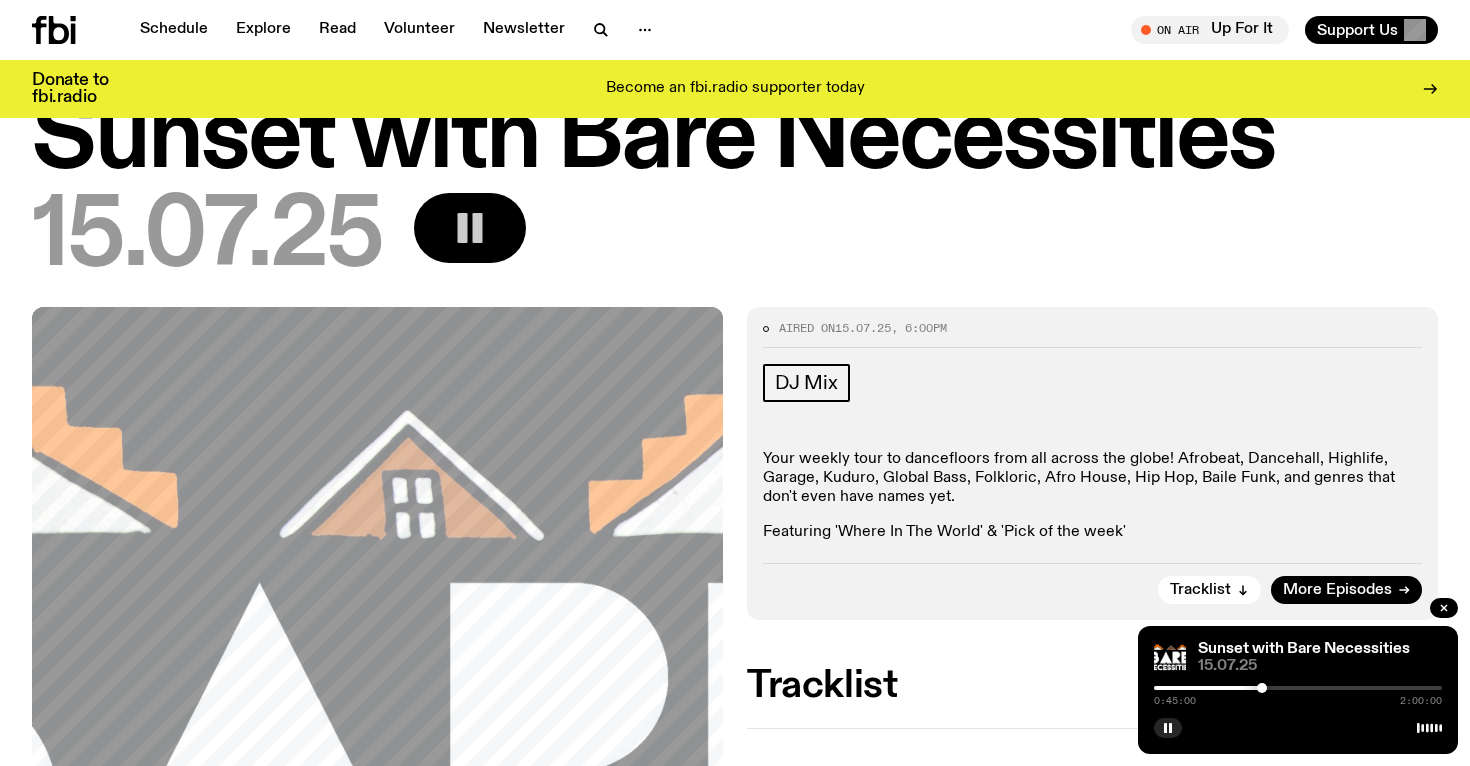 drag, startPoint x: 1262, startPoint y: 689, endPoint x: 1345, endPoint y: 689, distance: 83 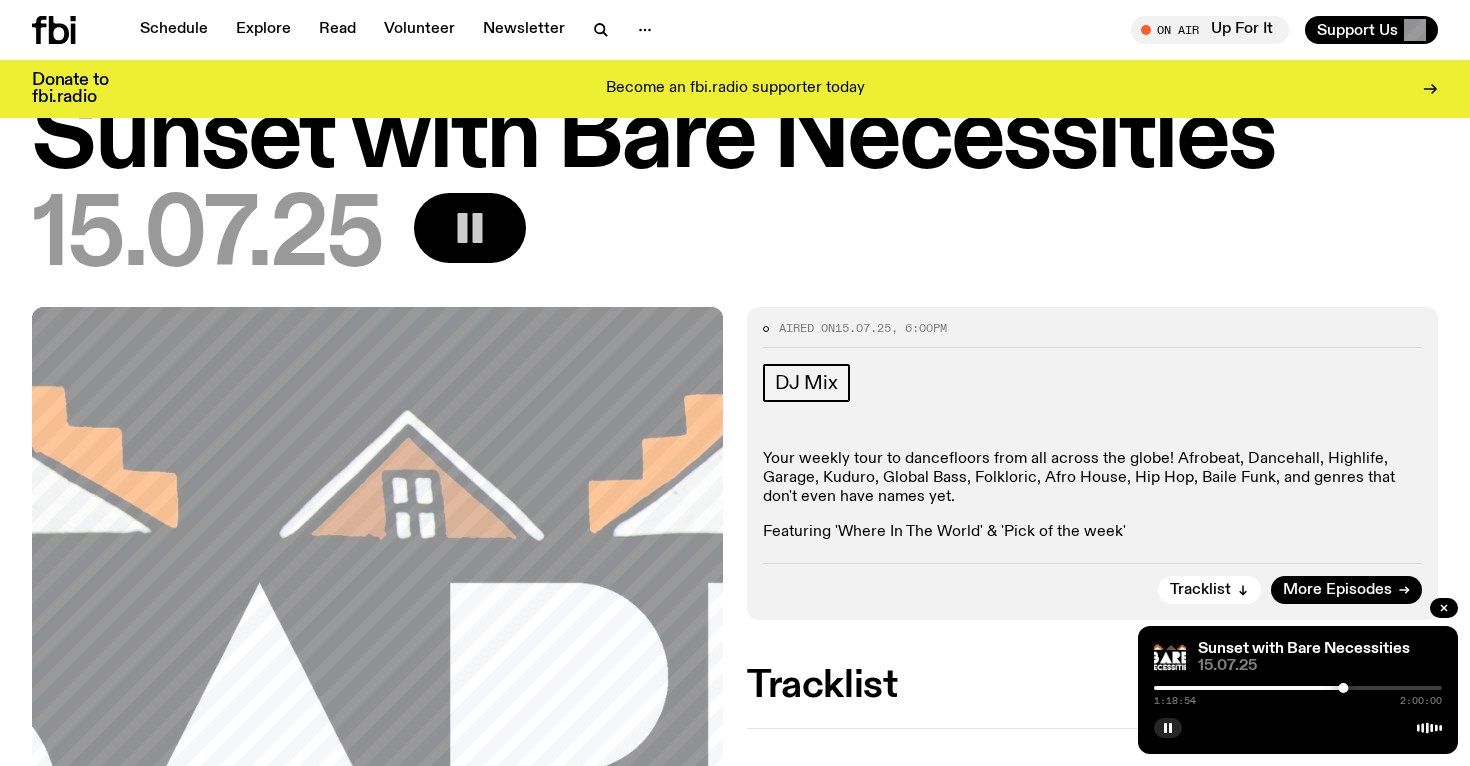 click at bounding box center [1199, 688] 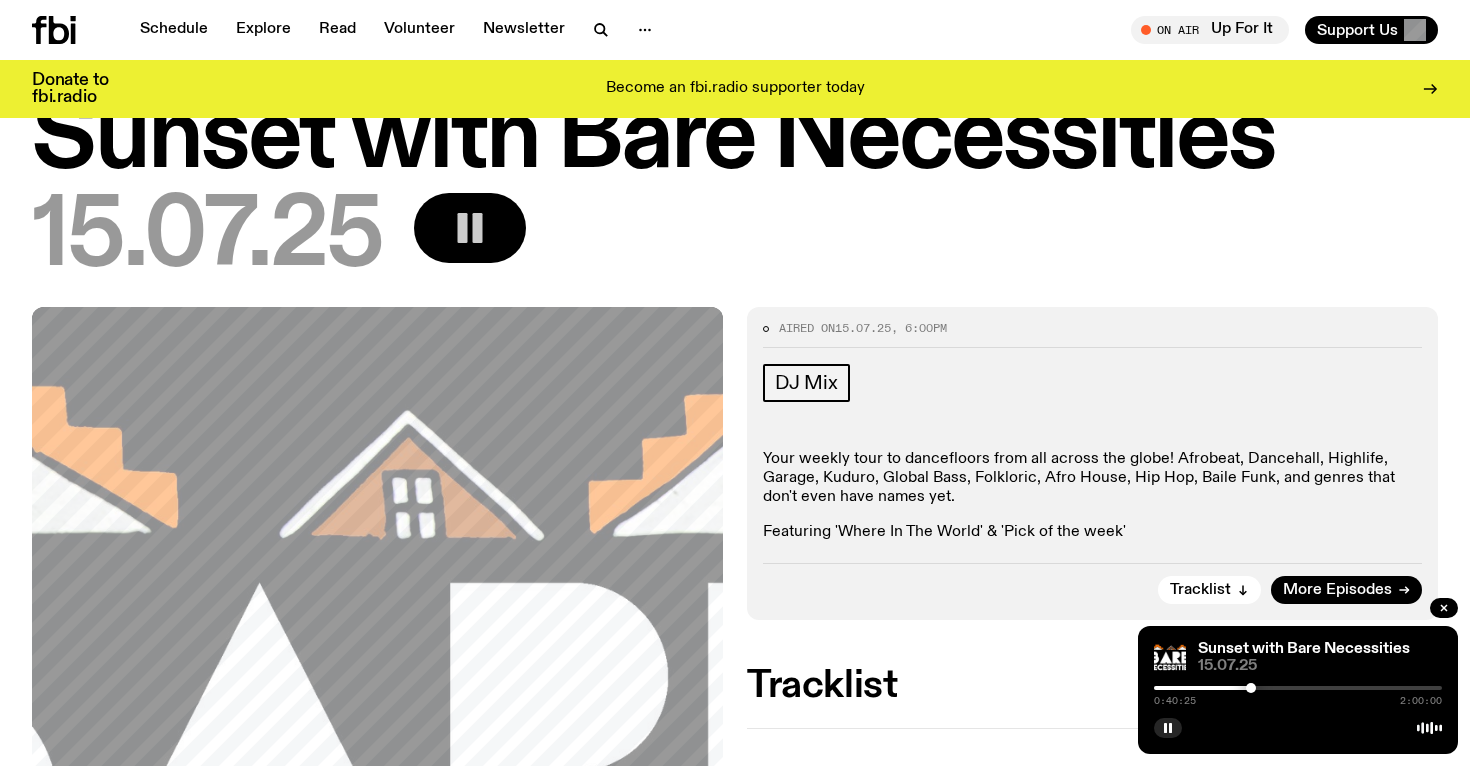 drag, startPoint x: 1229, startPoint y: 687, endPoint x: 1254, endPoint y: 687, distance: 25 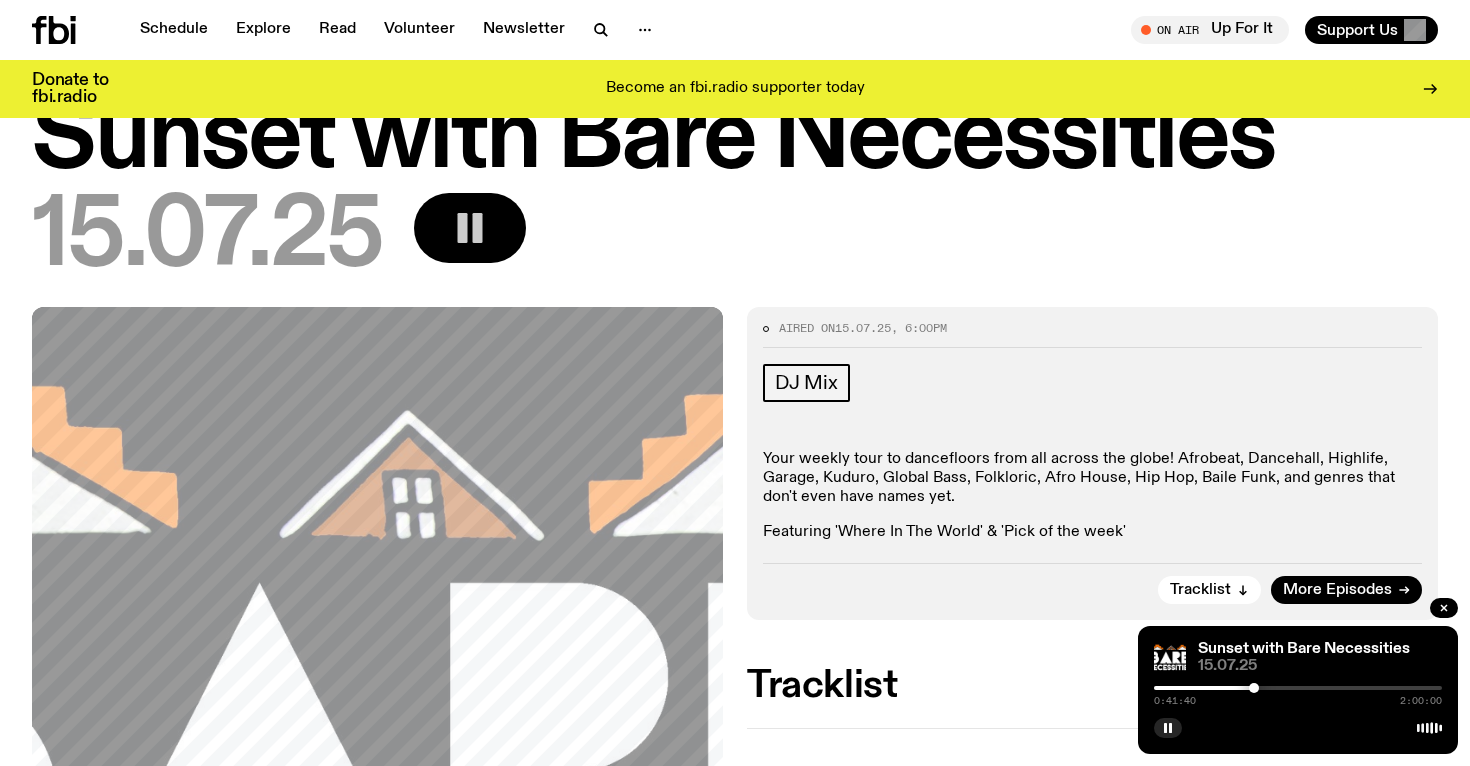 click at bounding box center (1298, 688) 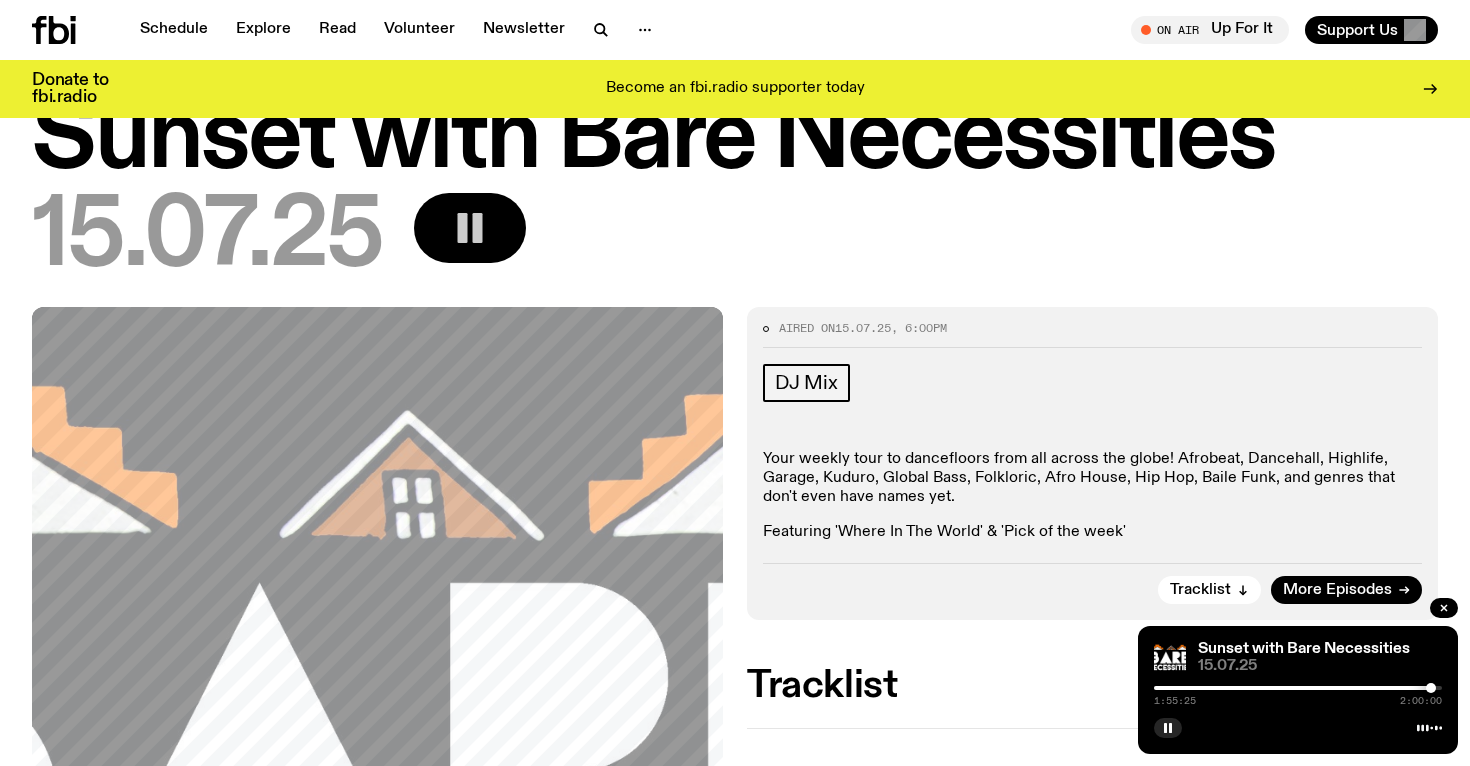 click at bounding box center (1431, 688) 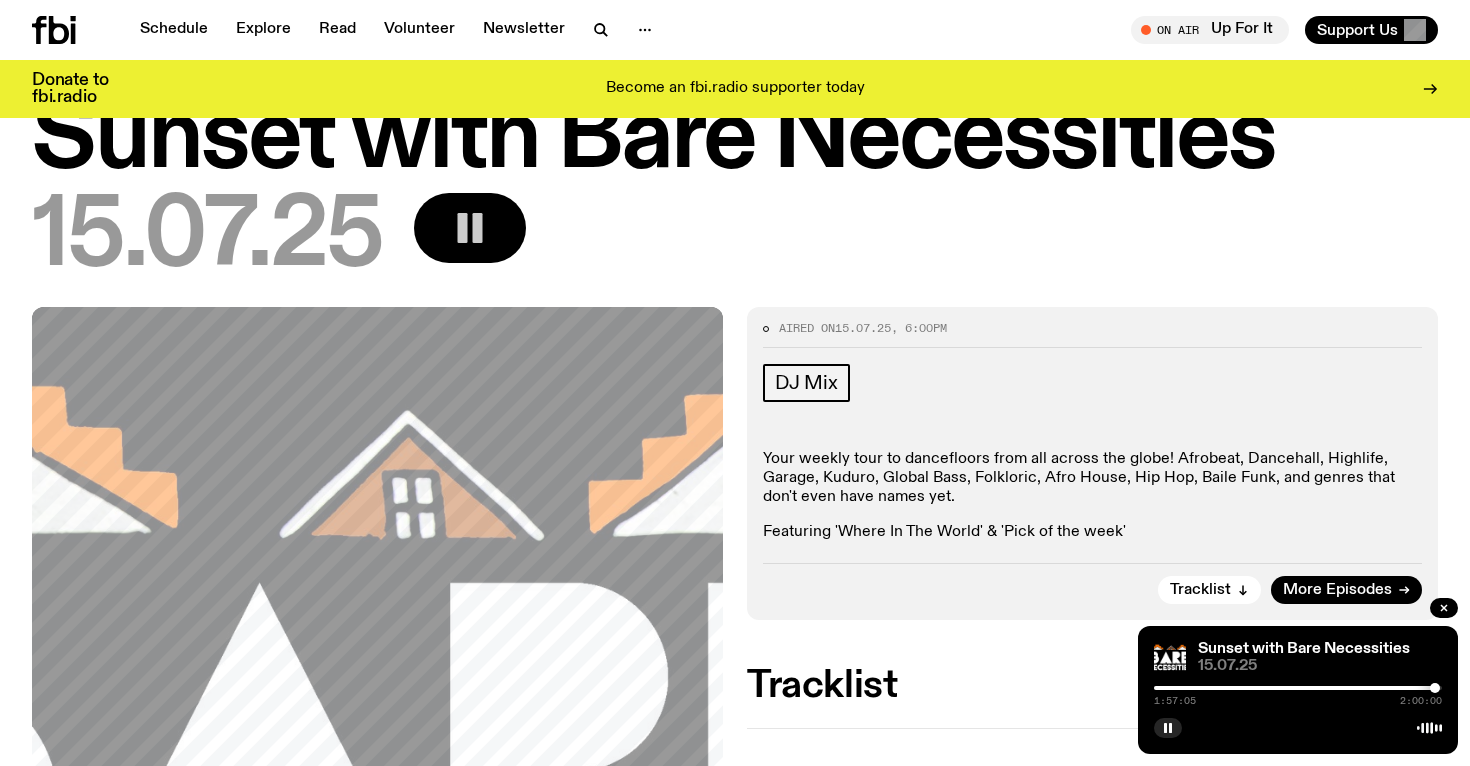 click at bounding box center (1435, 688) 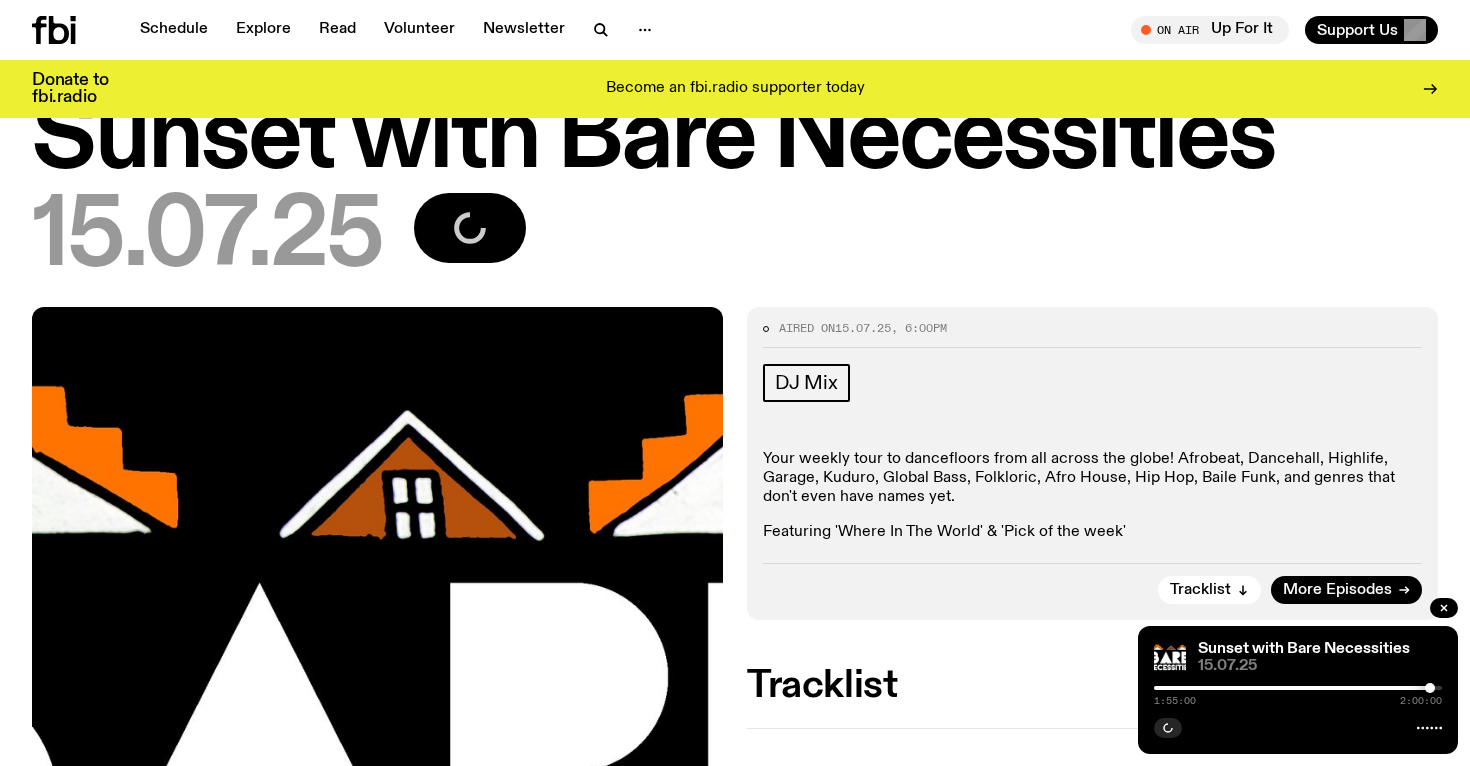 click at bounding box center (1430, 688) 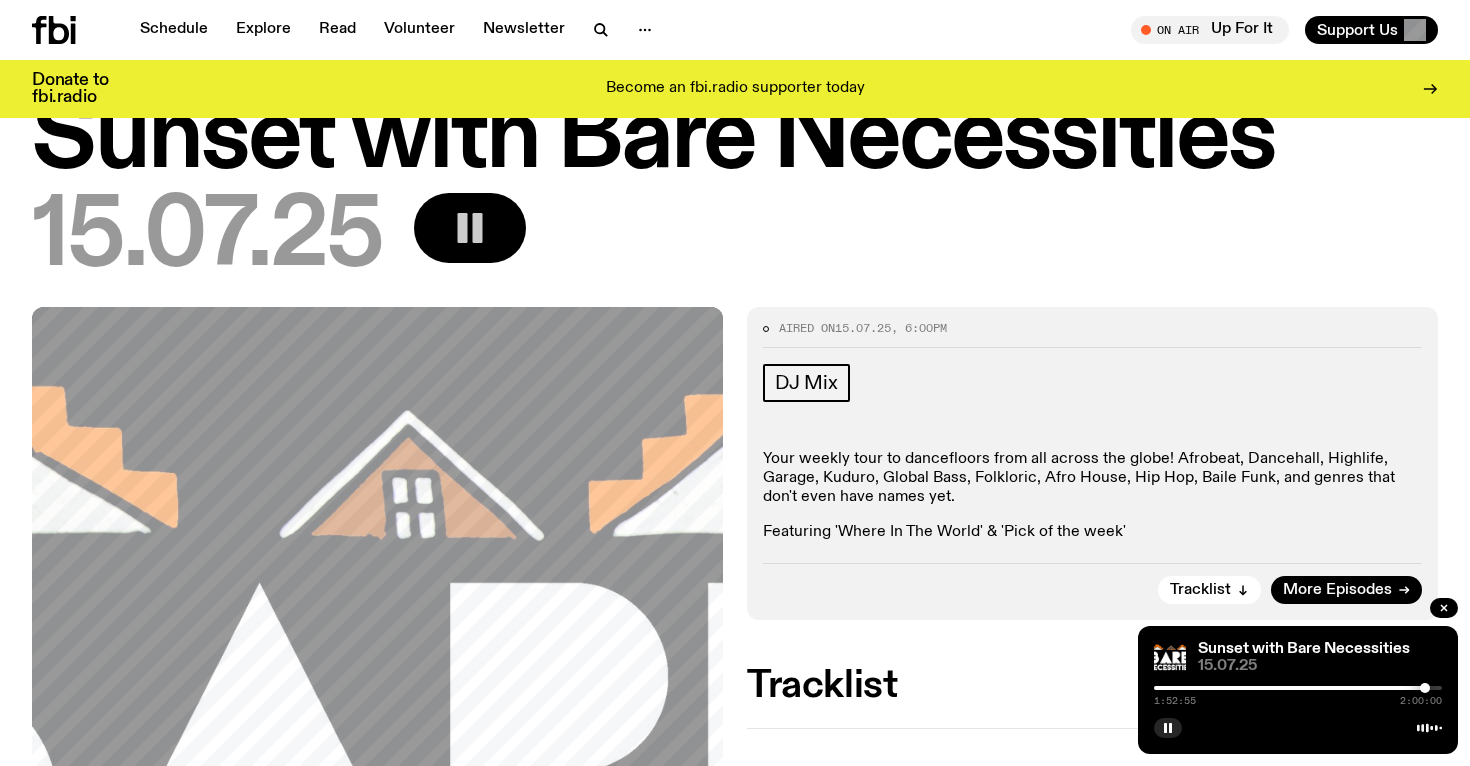 click at bounding box center (1425, 688) 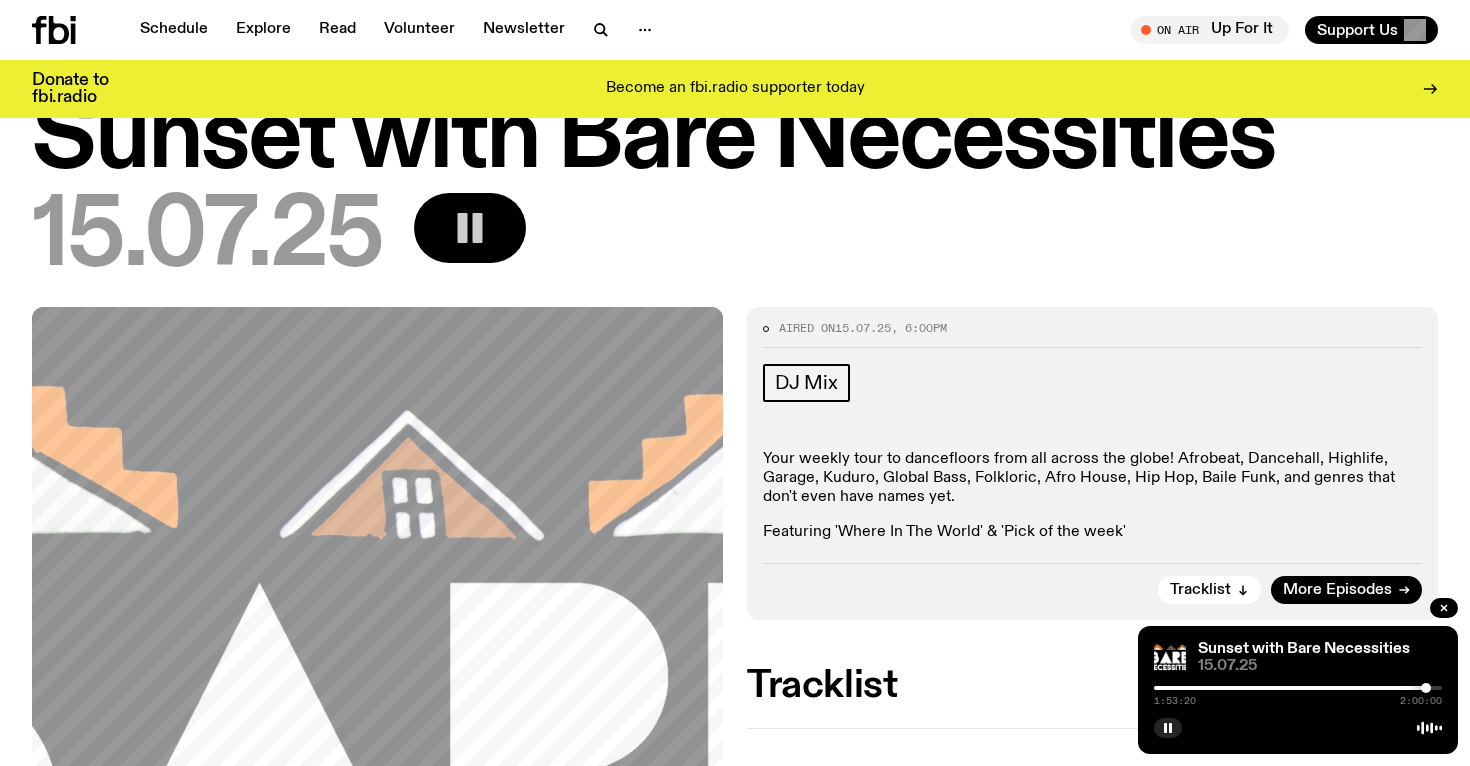 click at bounding box center [1426, 688] 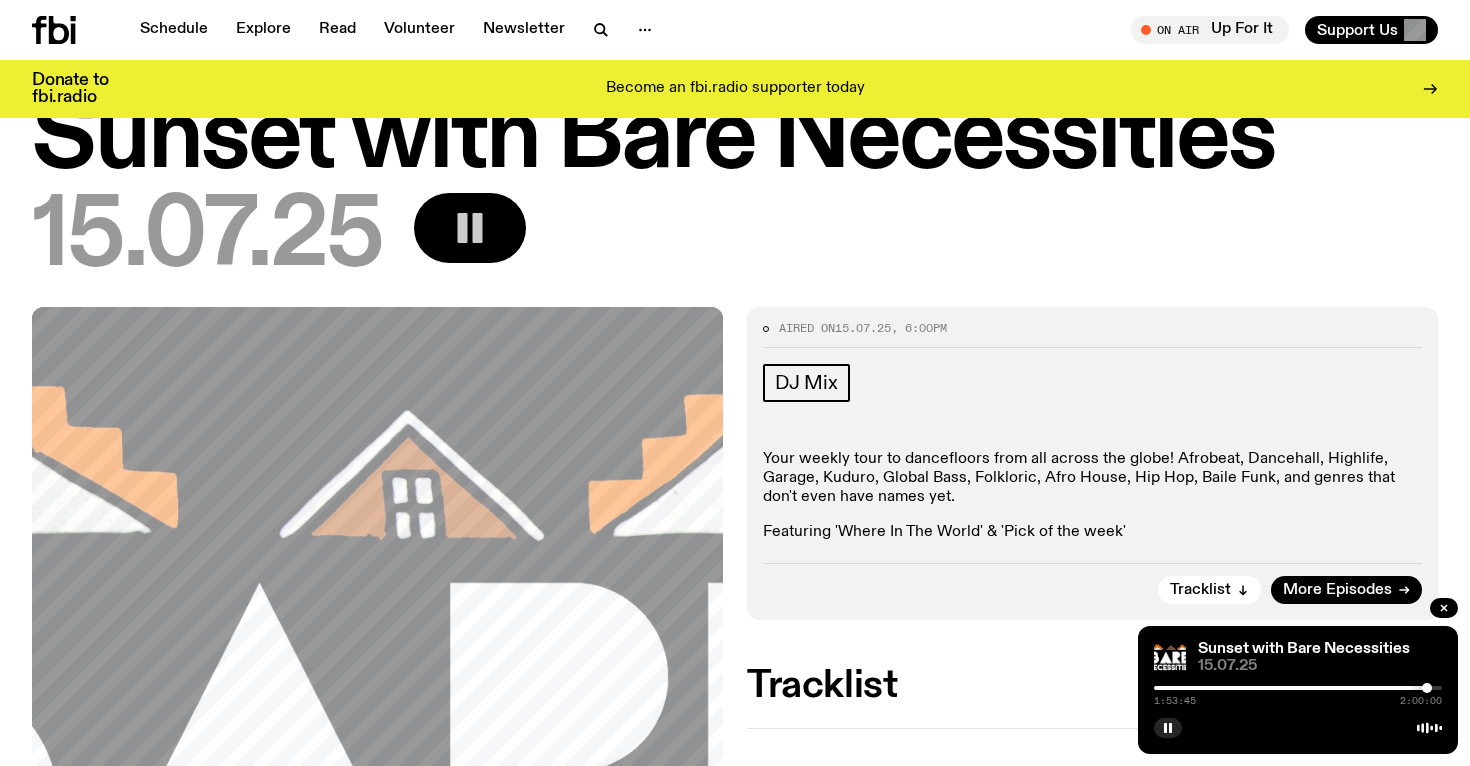 click at bounding box center (1427, 688) 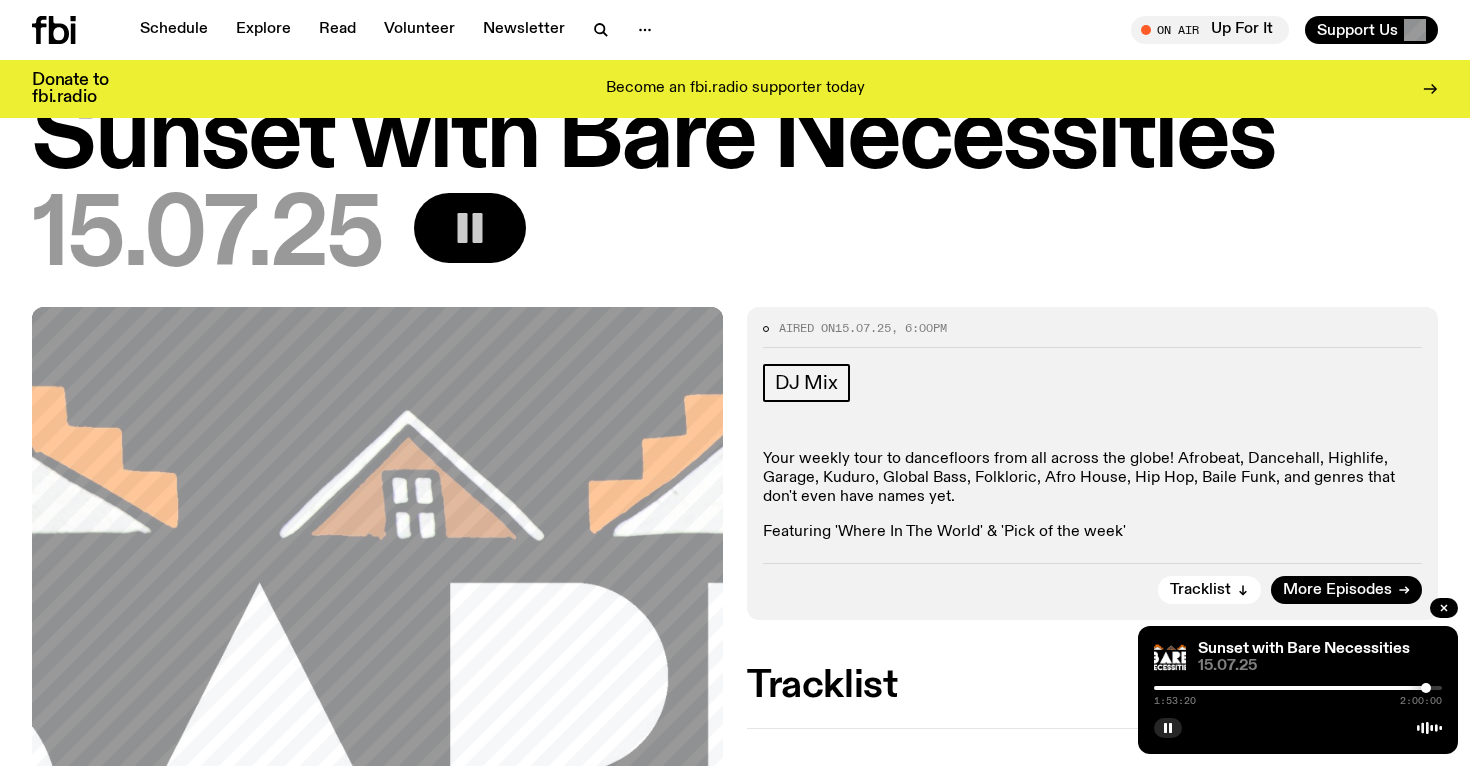 click at bounding box center (1426, 688) 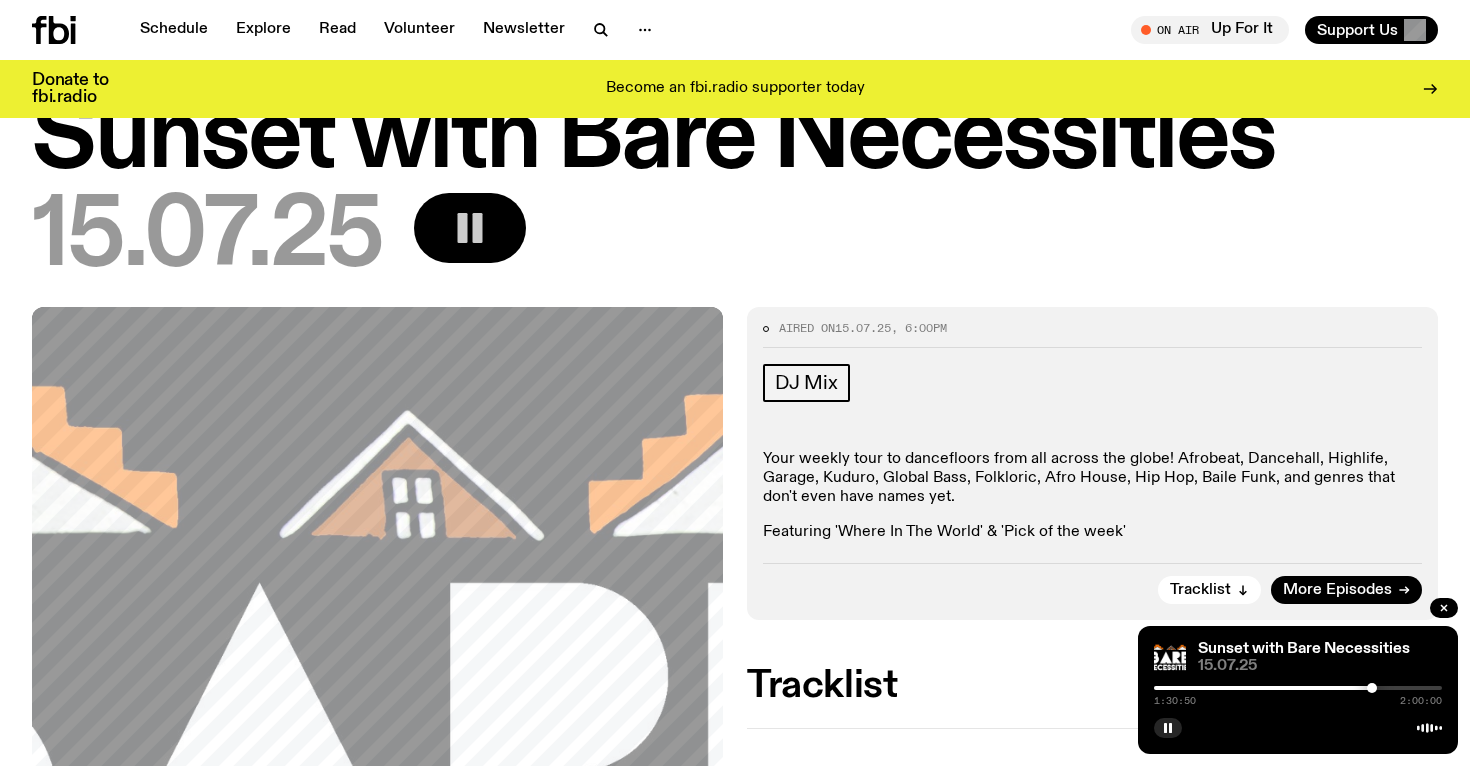 drag, startPoint x: 1426, startPoint y: 691, endPoint x: 1370, endPoint y: 691, distance: 56 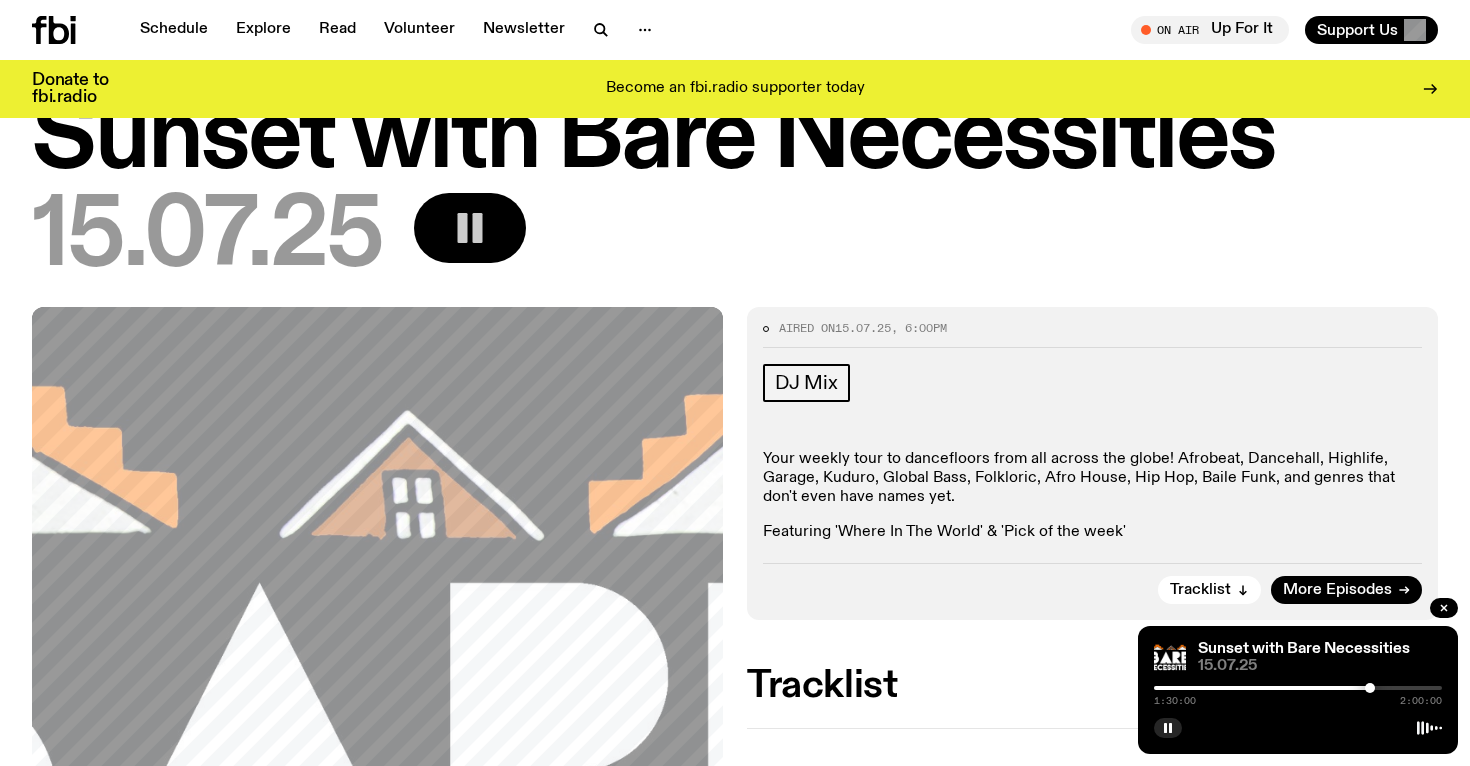 drag, startPoint x: 1370, startPoint y: 691, endPoint x: 1321, endPoint y: 689, distance: 49.0408 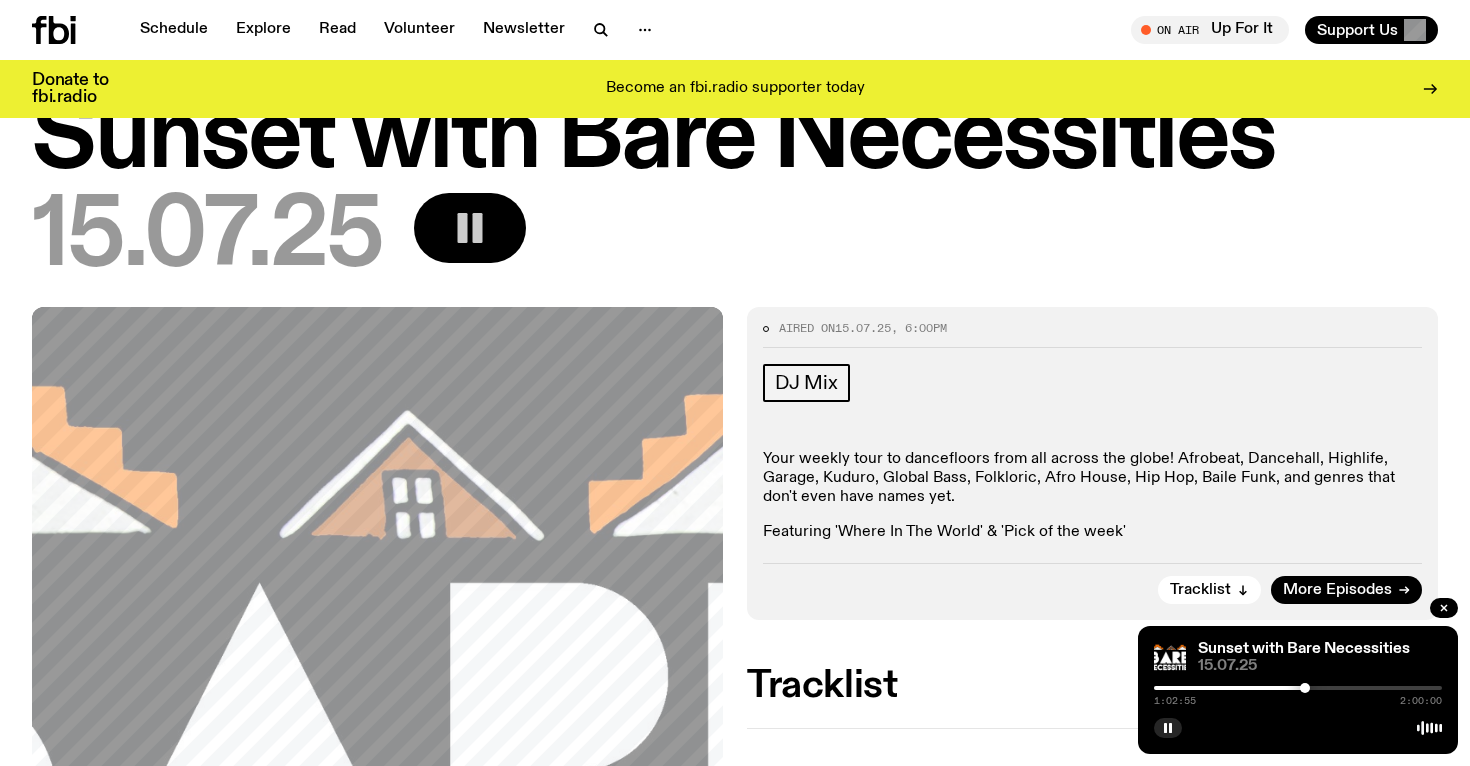 drag, startPoint x: 1321, startPoint y: 689, endPoint x: 1305, endPoint y: 690, distance: 16.03122 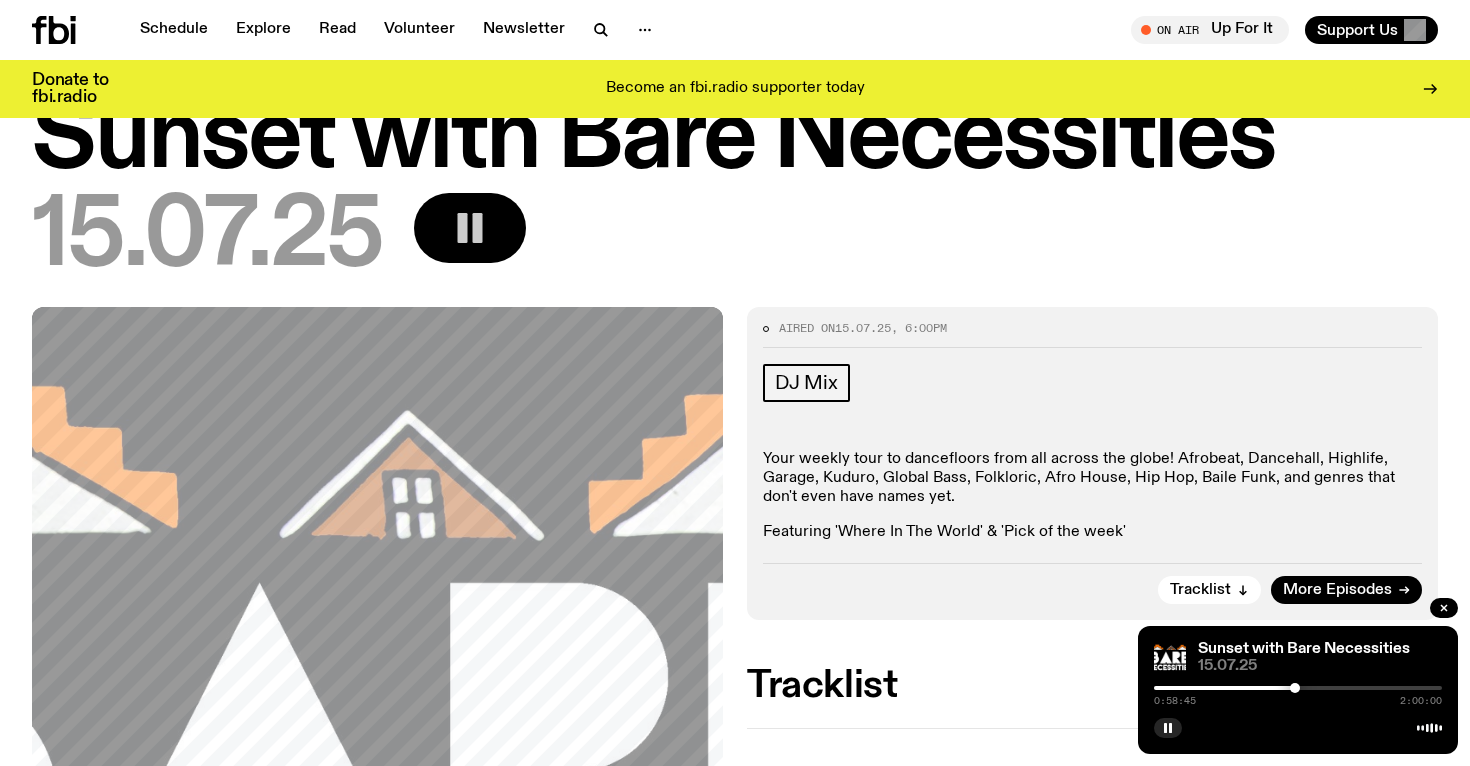 drag, startPoint x: 1306, startPoint y: 687, endPoint x: 1295, endPoint y: 688, distance: 11.045361 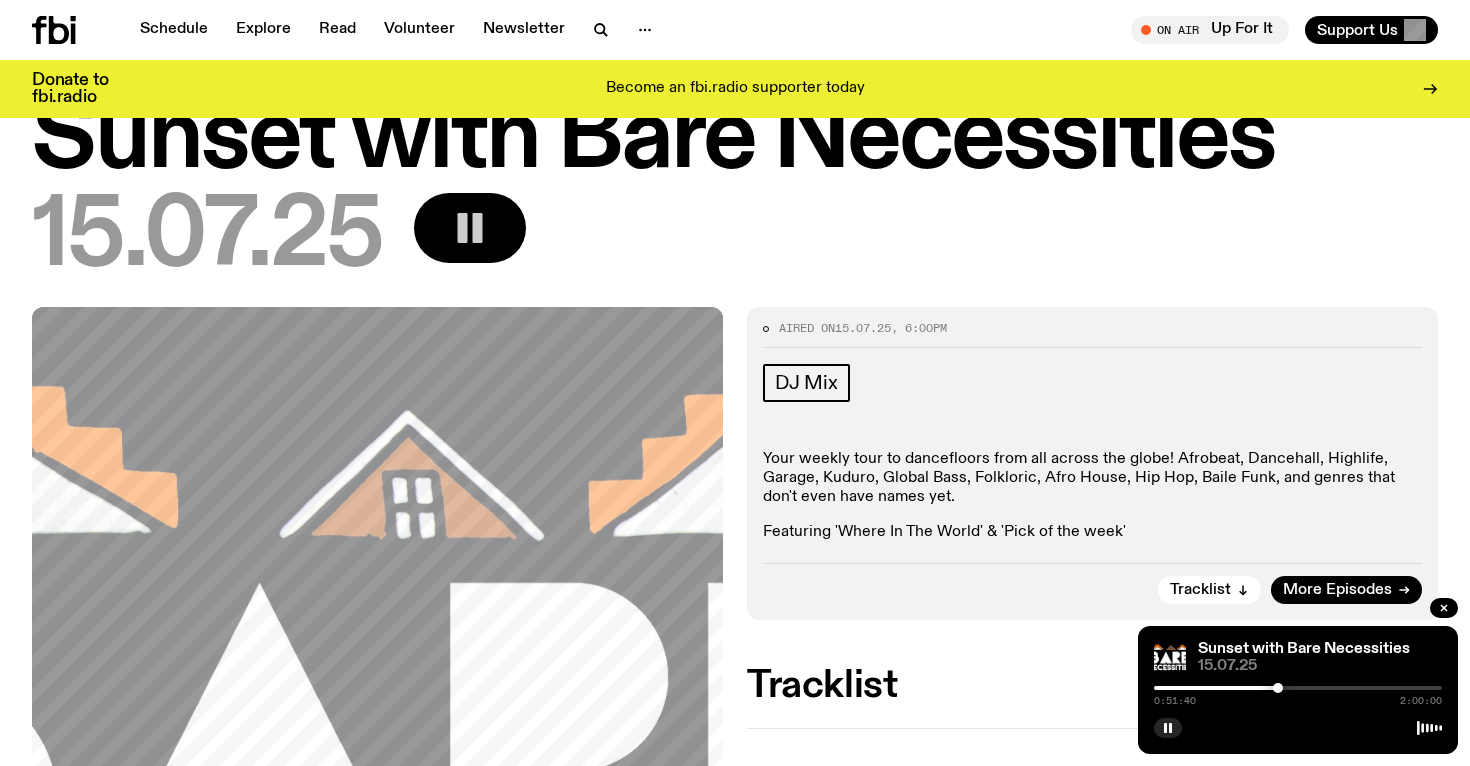 drag, startPoint x: 1295, startPoint y: 688, endPoint x: 1278, endPoint y: 688, distance: 17 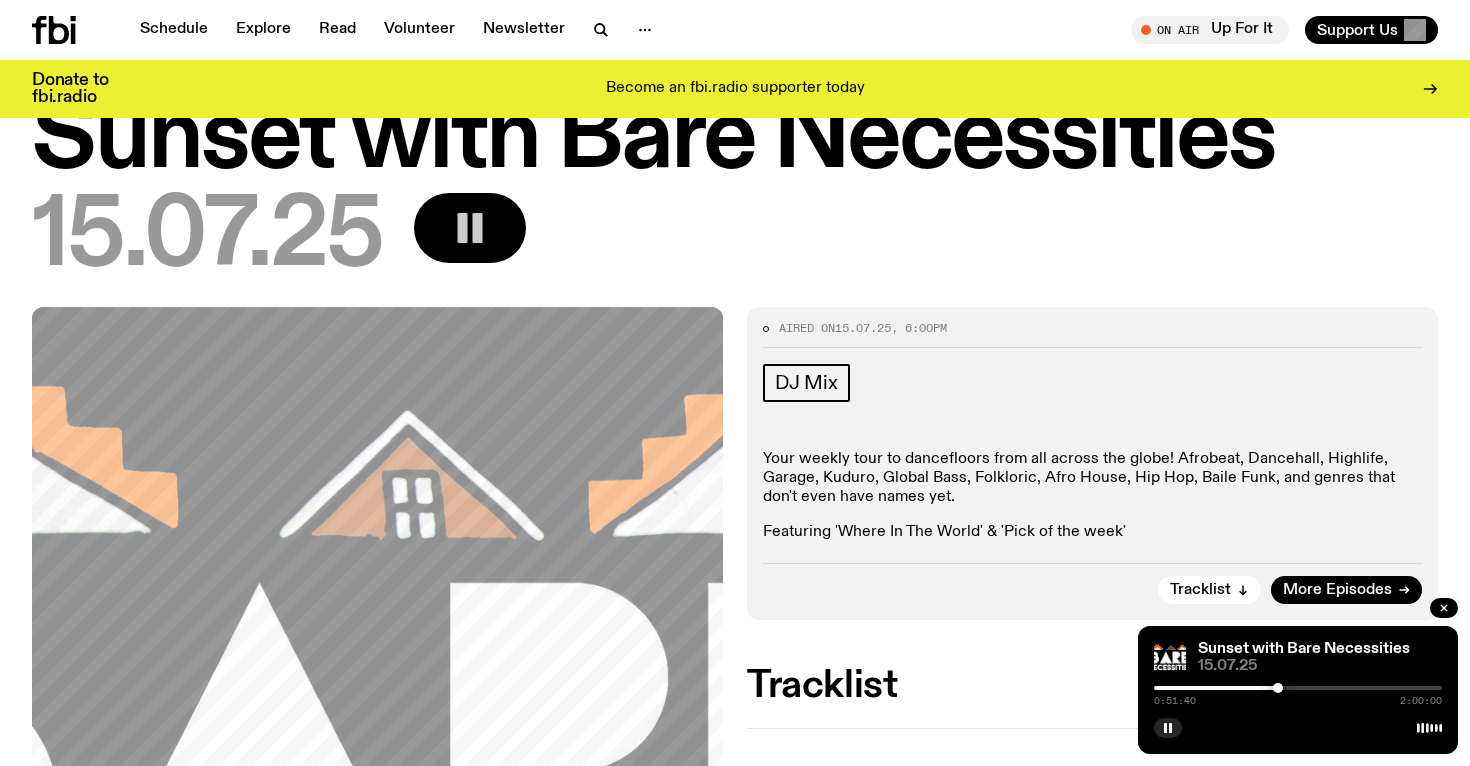 drag, startPoint x: 1278, startPoint y: 688, endPoint x: 1266, endPoint y: 688, distance: 12 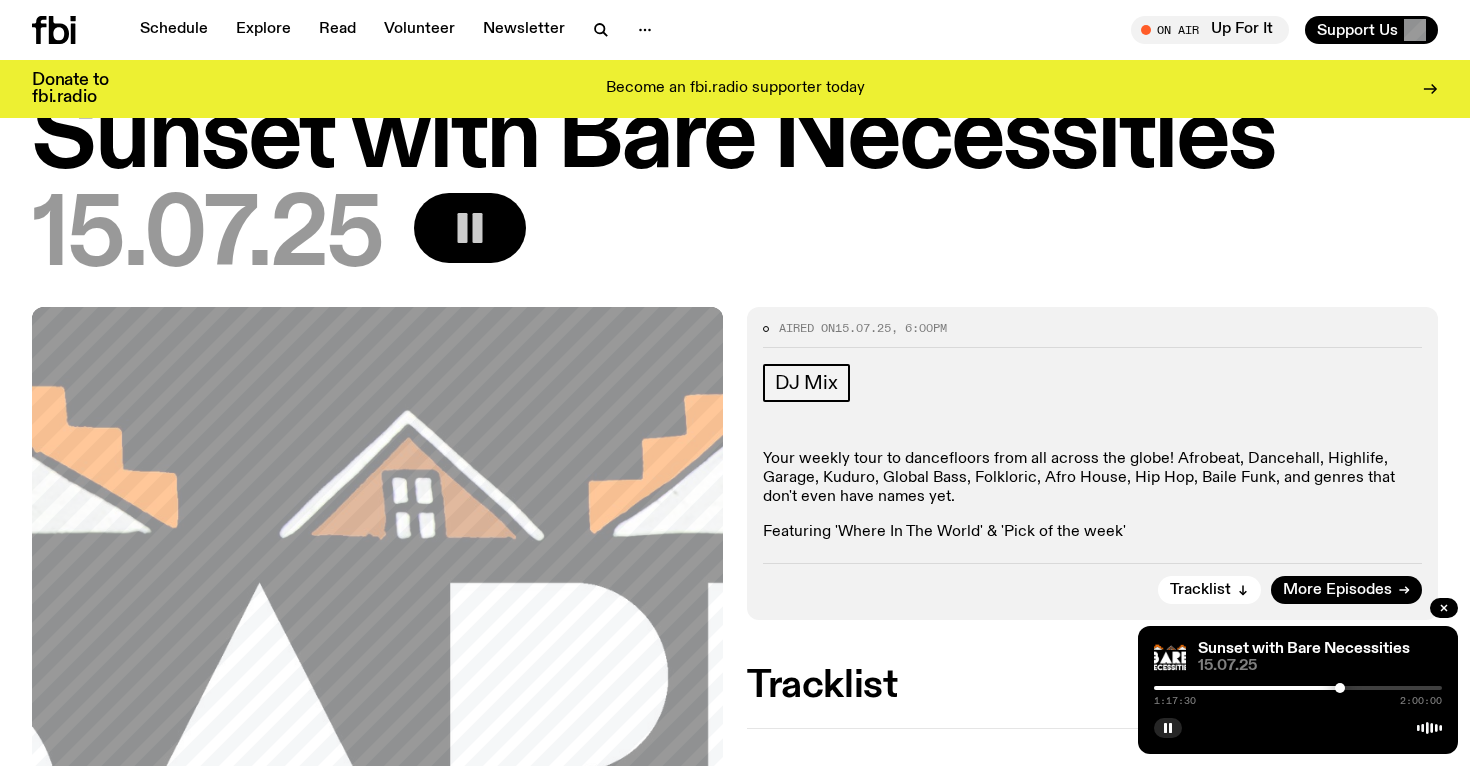 drag, startPoint x: 1266, startPoint y: 688, endPoint x: 1342, endPoint y: 688, distance: 76 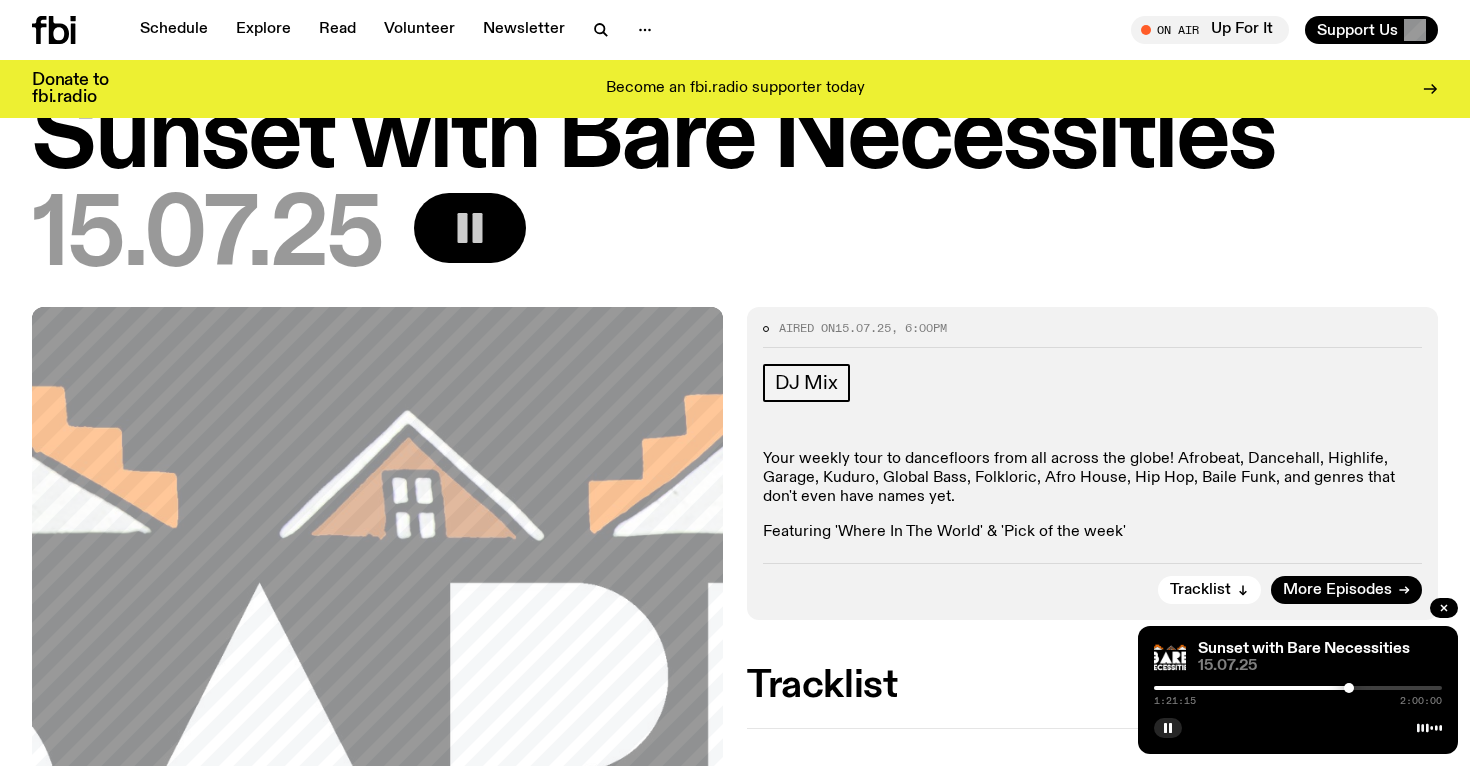 drag, startPoint x: 1342, startPoint y: 688, endPoint x: 1352, endPoint y: 686, distance: 10.198039 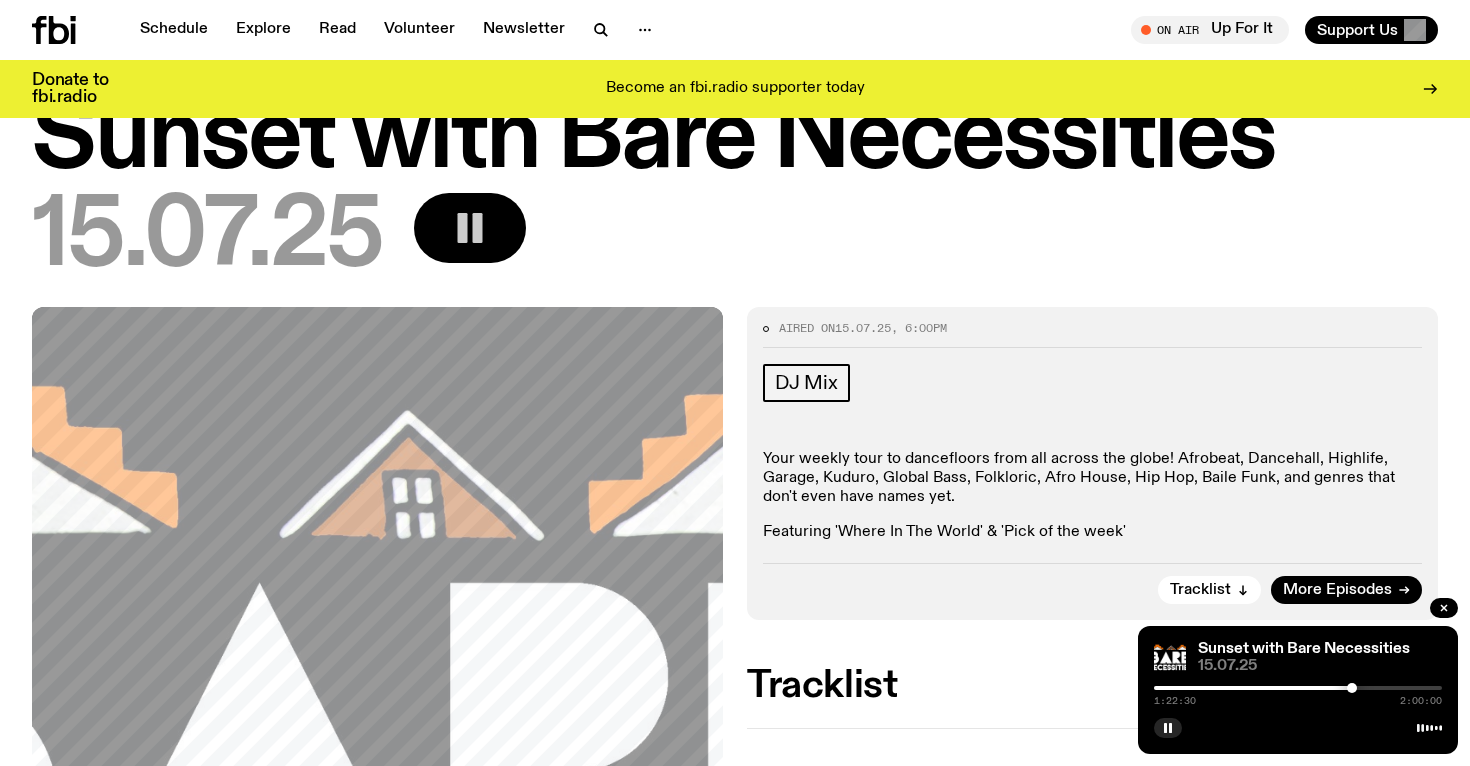 click at bounding box center [1352, 688] 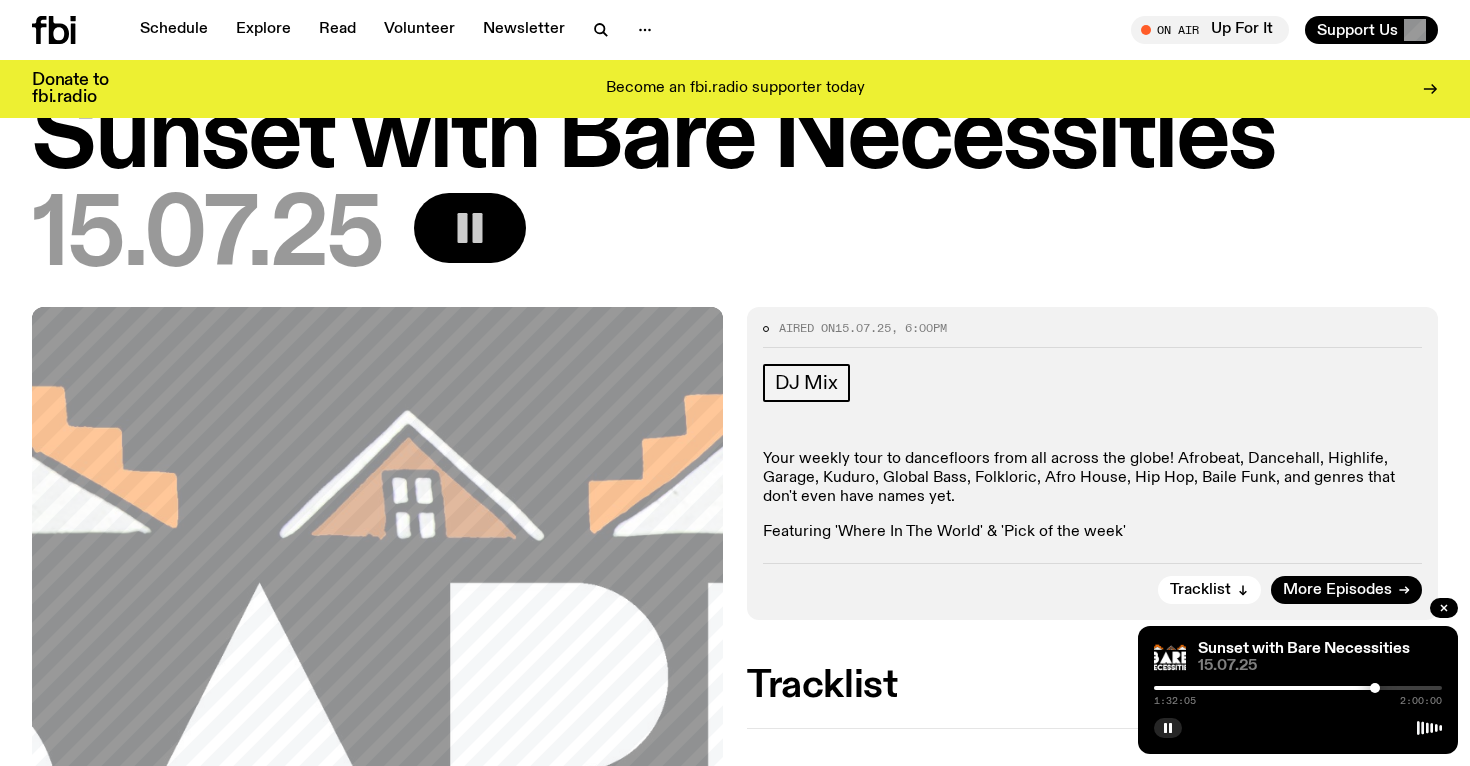 drag, startPoint x: 1361, startPoint y: 686, endPoint x: 1375, endPoint y: 686, distance: 14 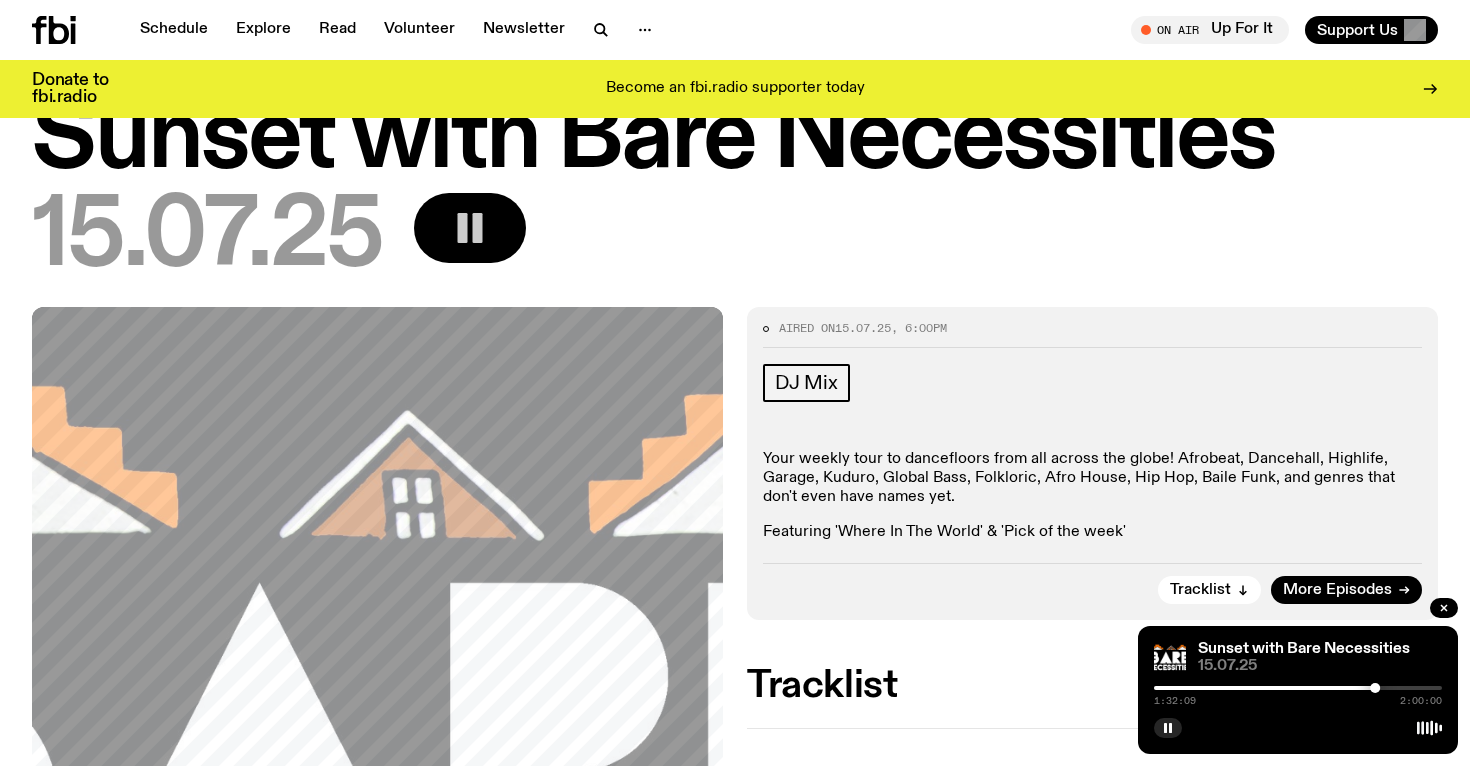 click on "[TIME] [TIME]" at bounding box center [1298, 694] 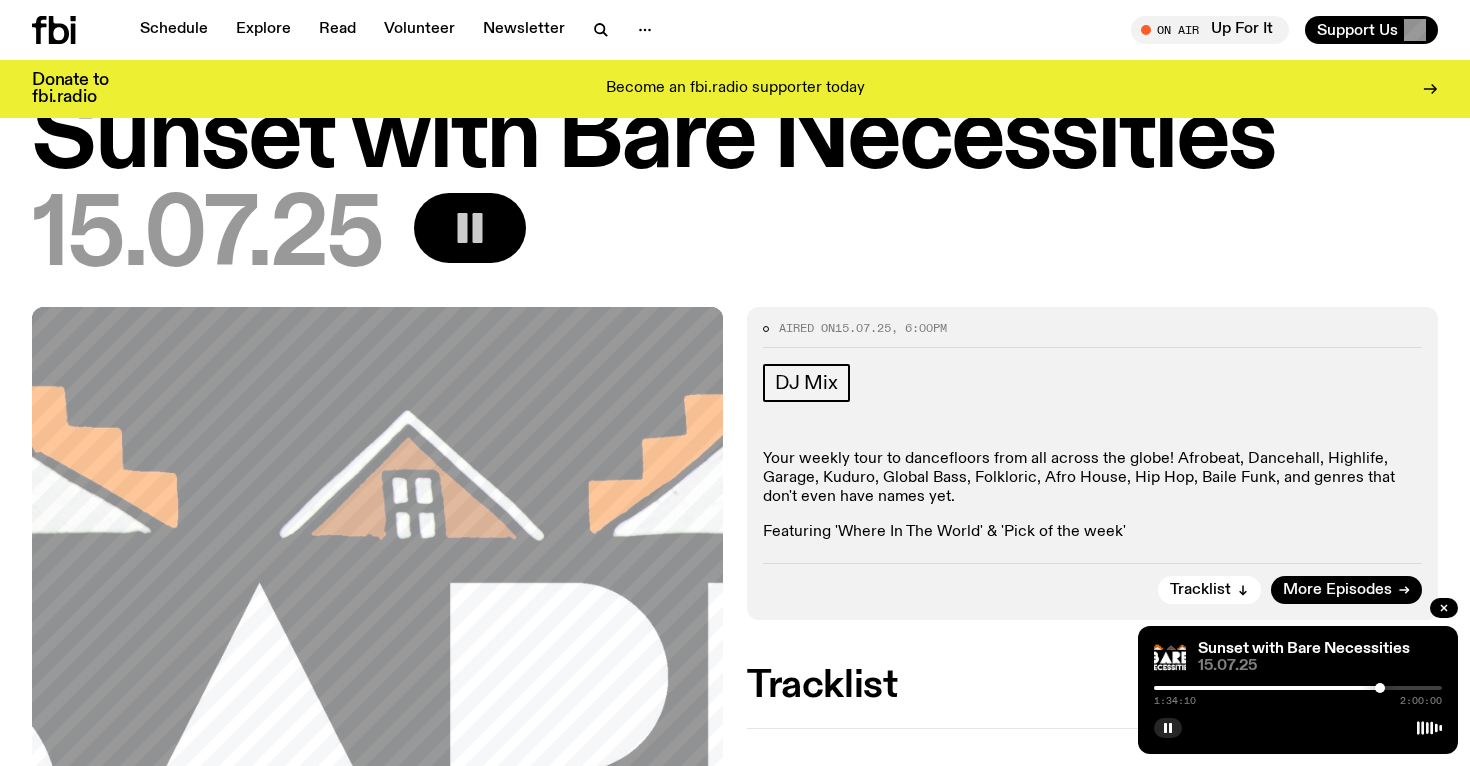 click at bounding box center [1380, 688] 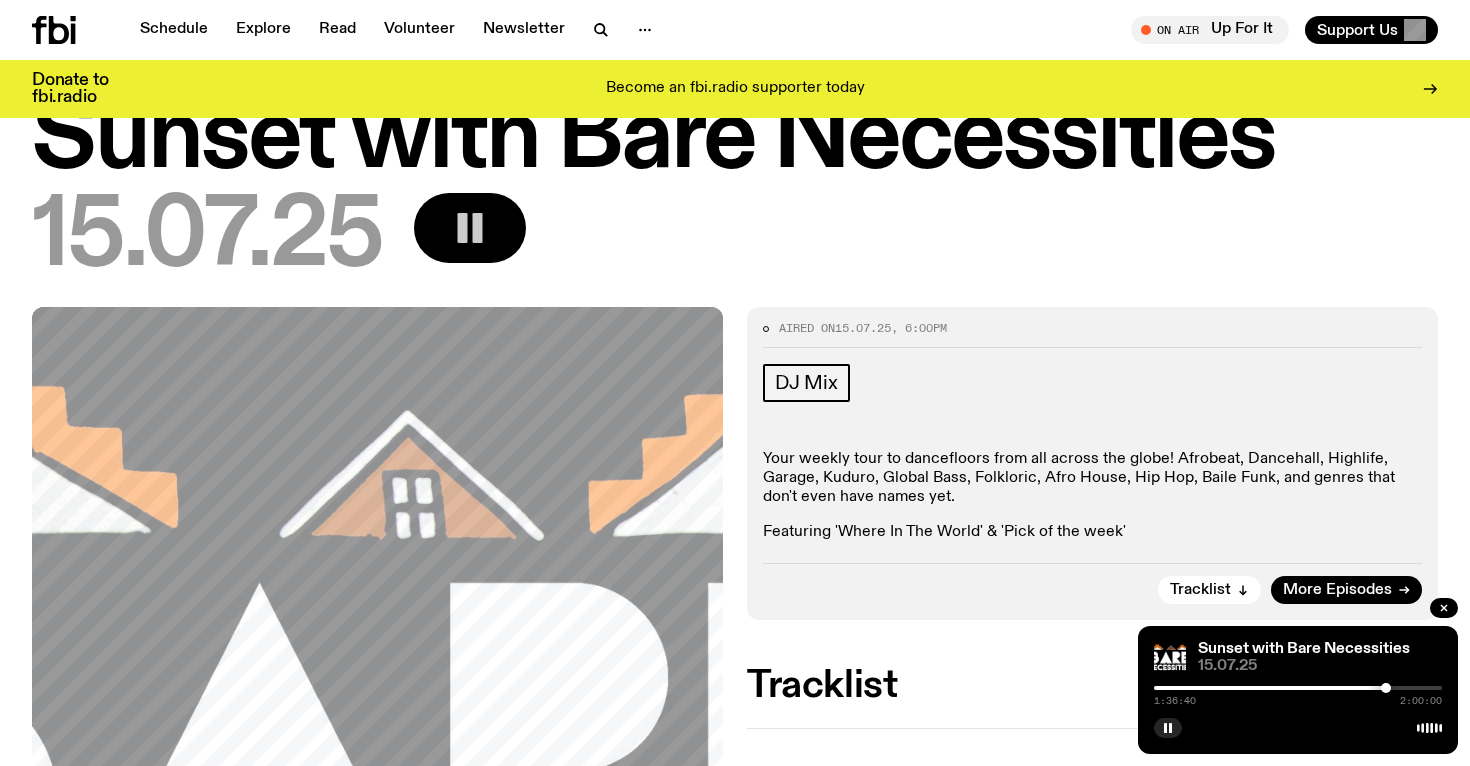 click at bounding box center (1386, 688) 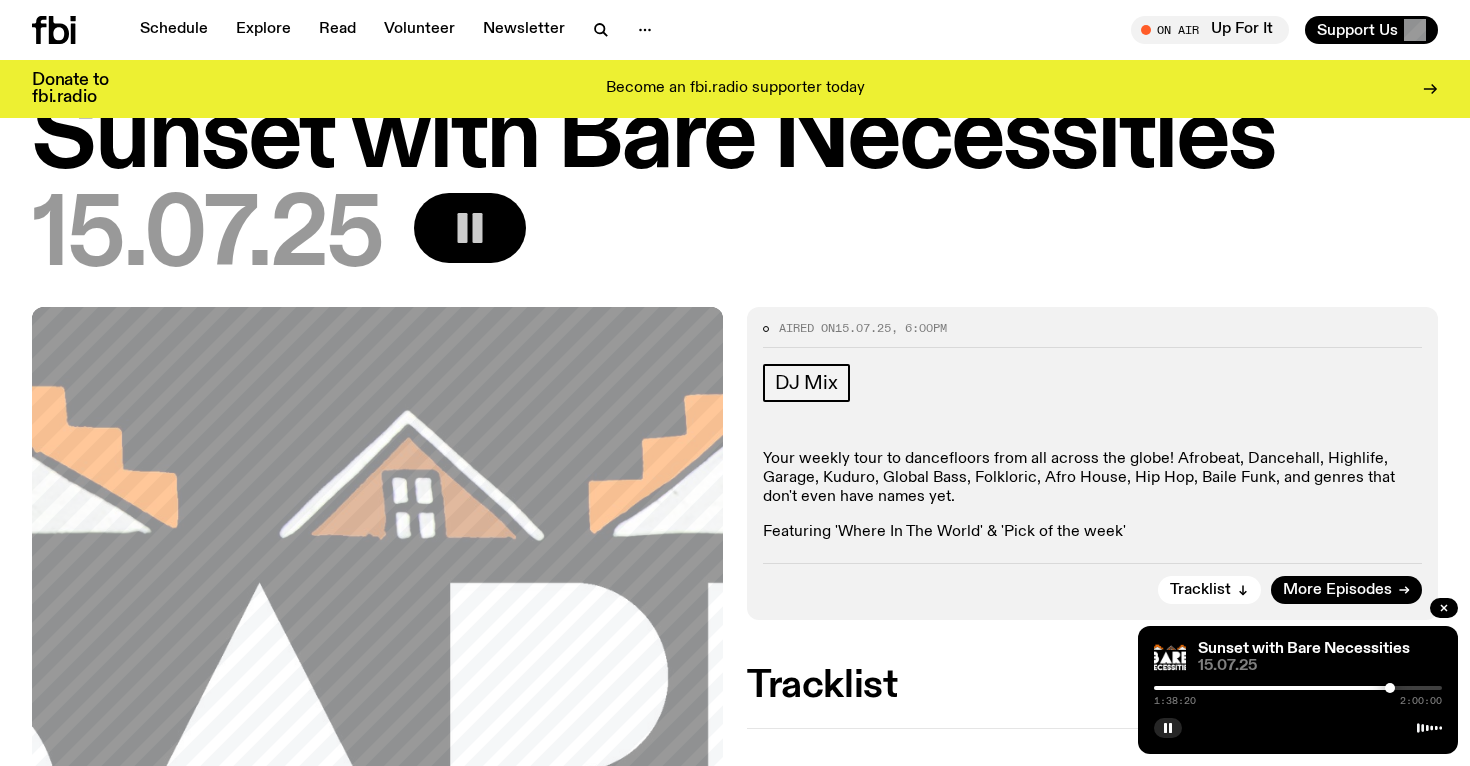 click at bounding box center (1390, 688) 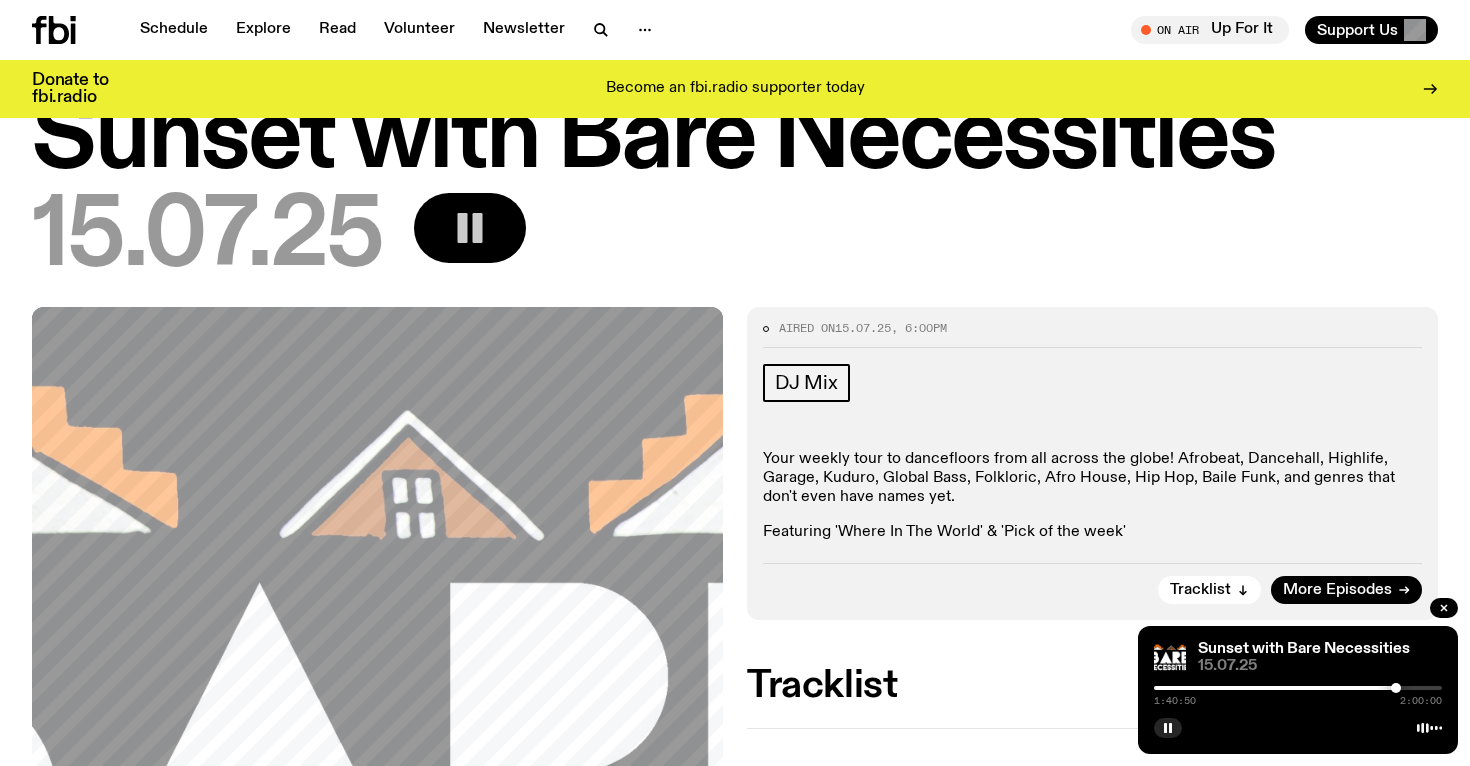 click at bounding box center (1396, 688) 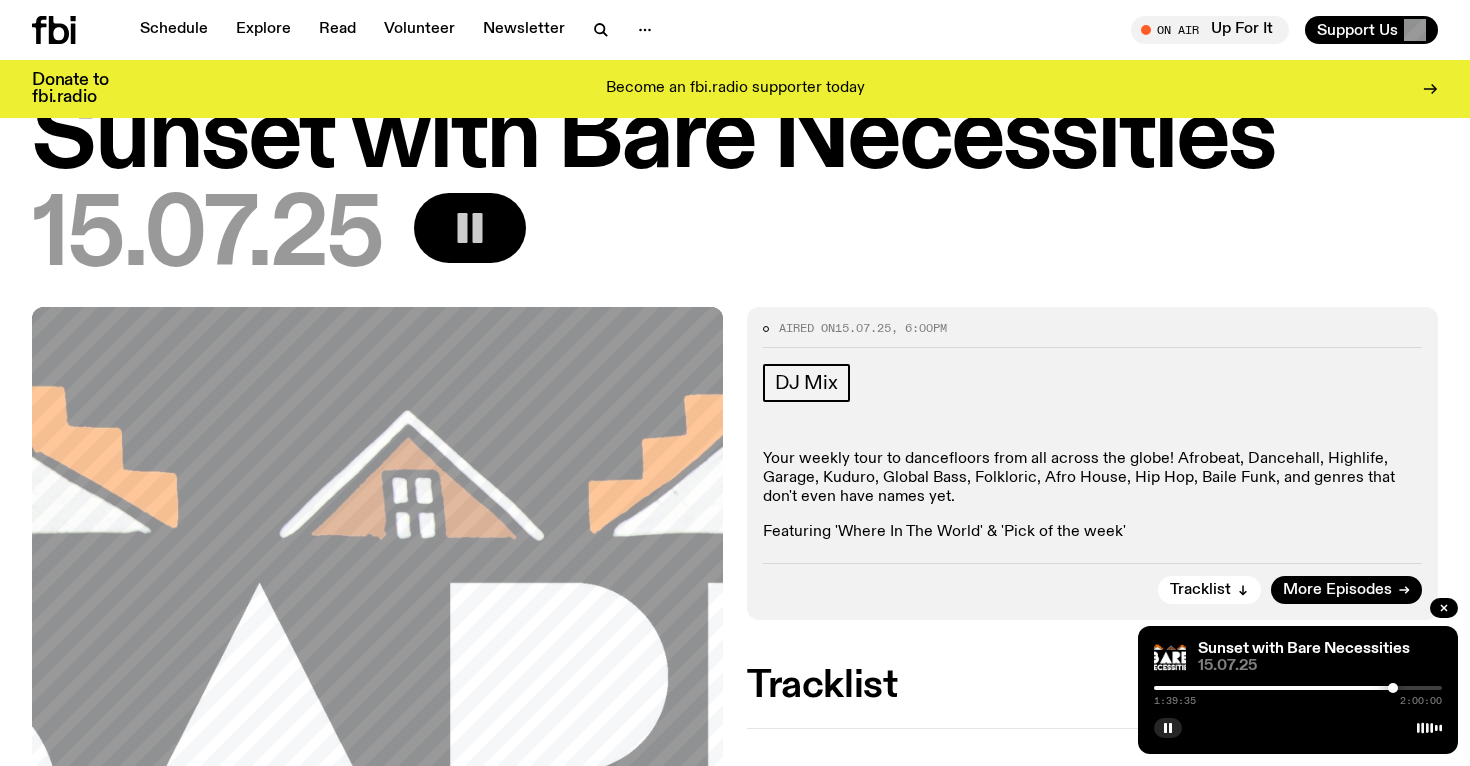 click at bounding box center (1393, 688) 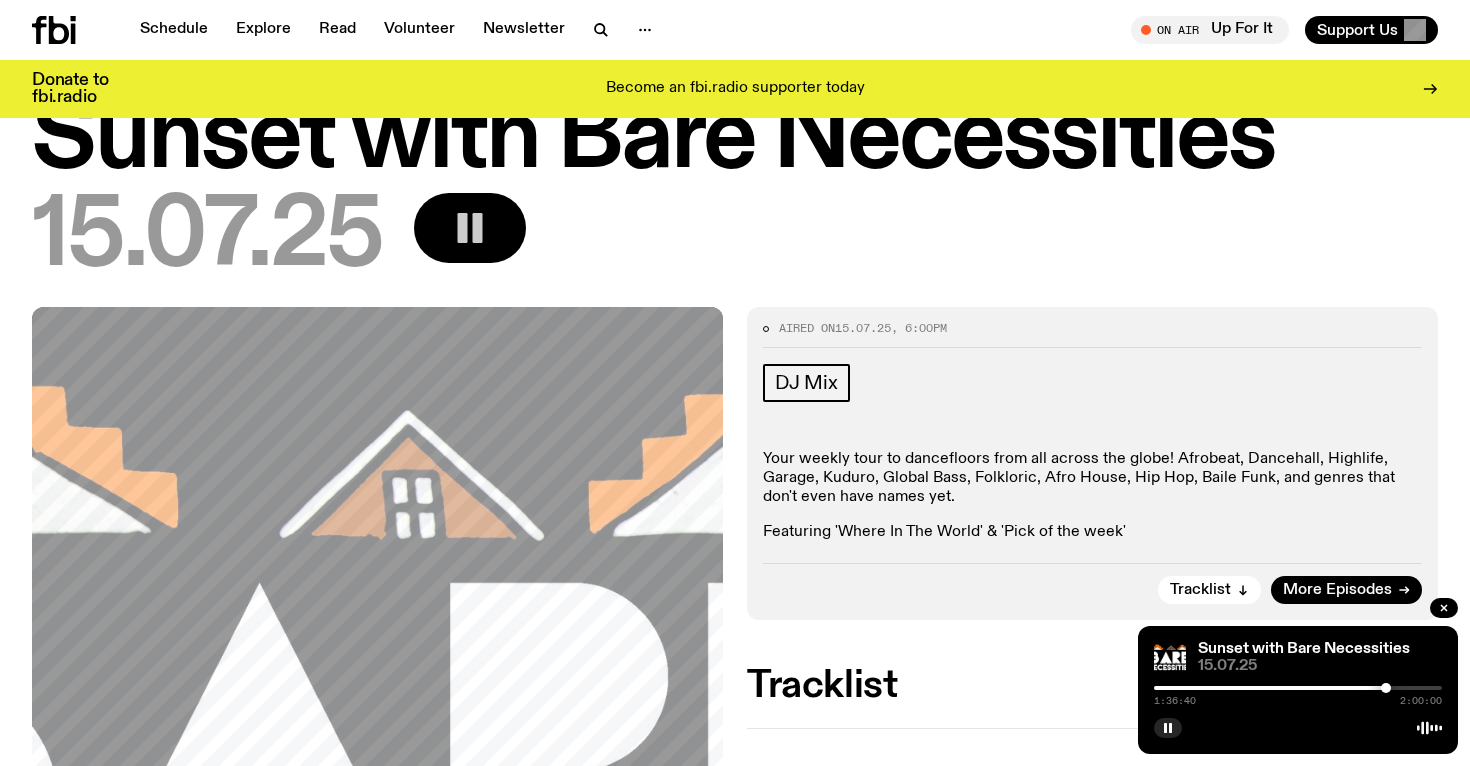 click at bounding box center [1386, 688] 